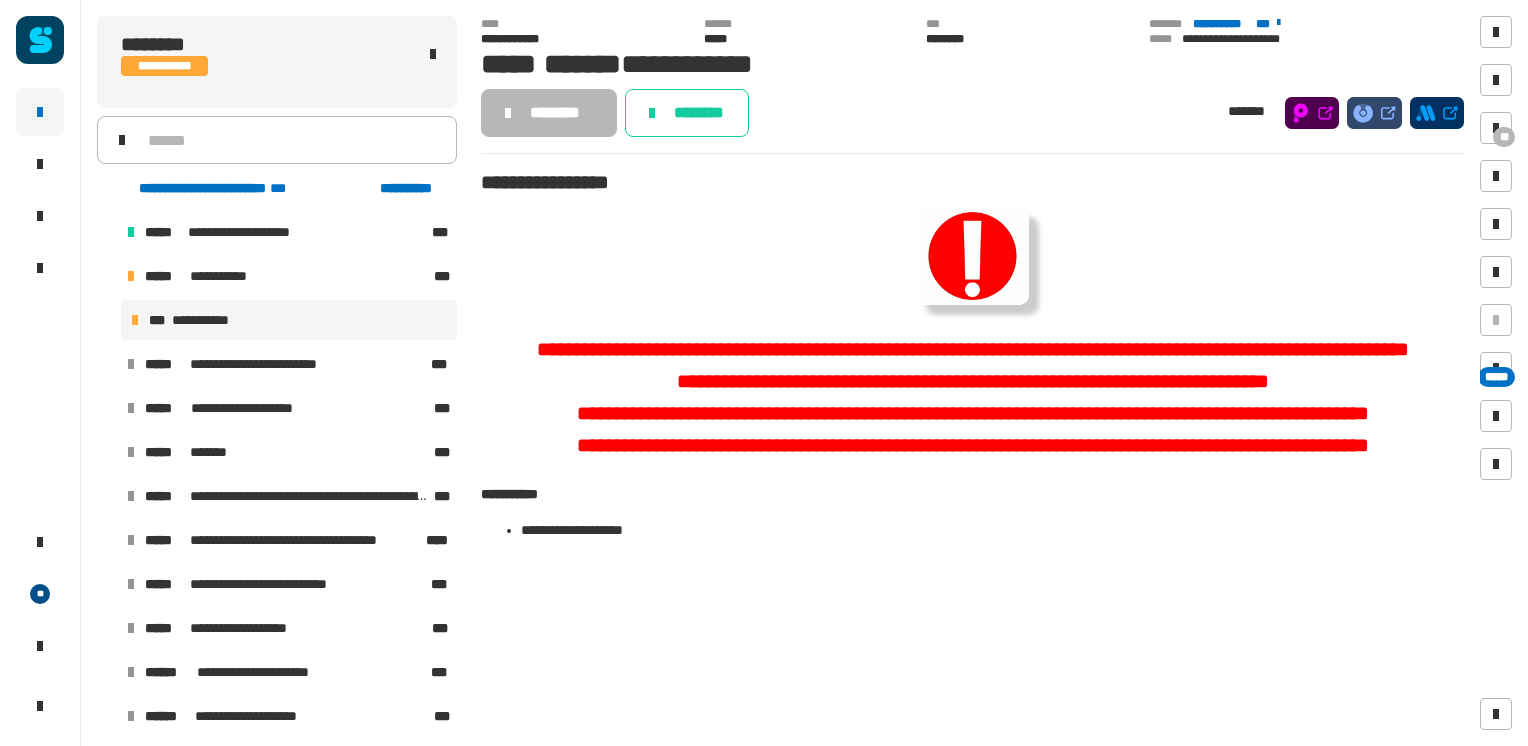 scroll, scrollTop: 0, scrollLeft: 0, axis: both 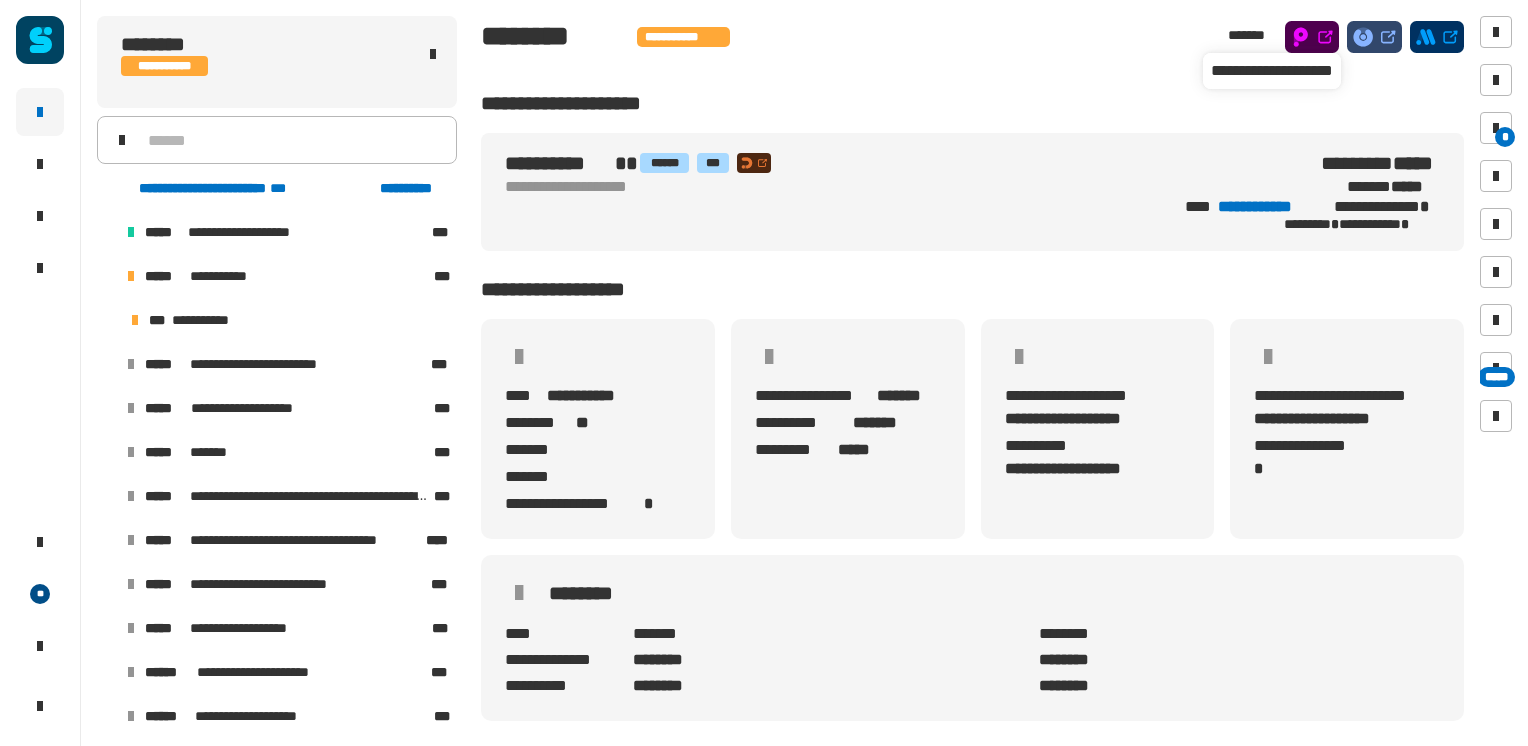 click 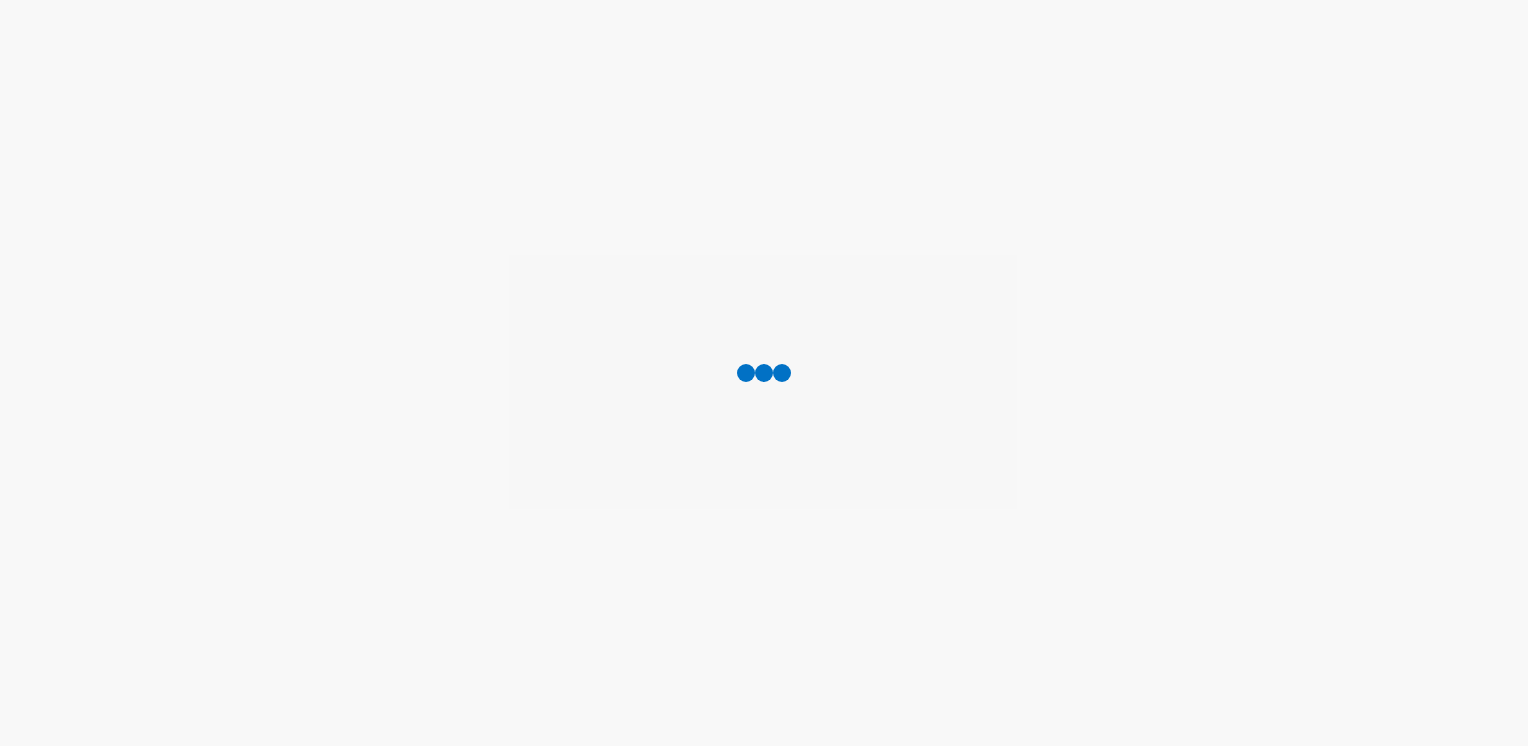 scroll, scrollTop: 0, scrollLeft: 0, axis: both 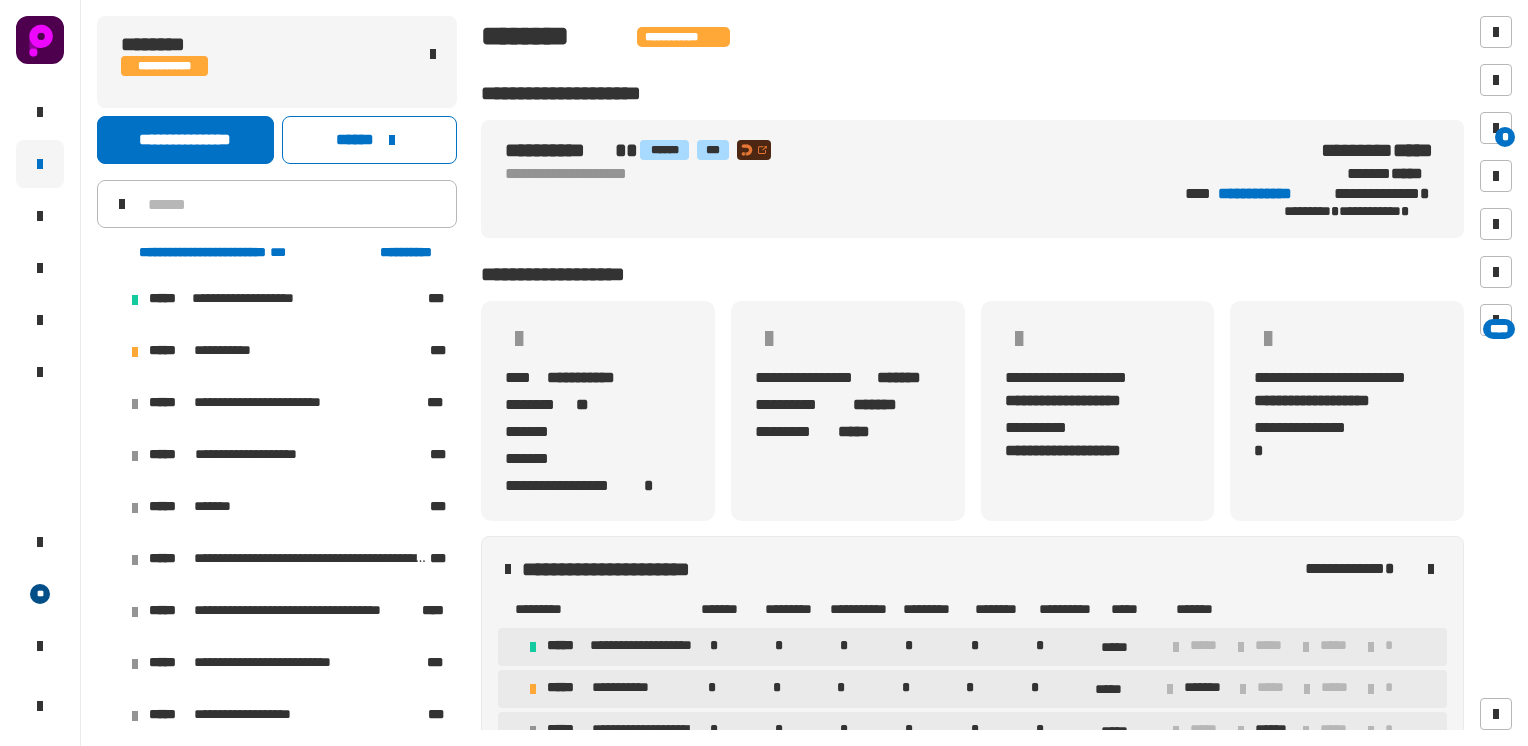click on "**********" 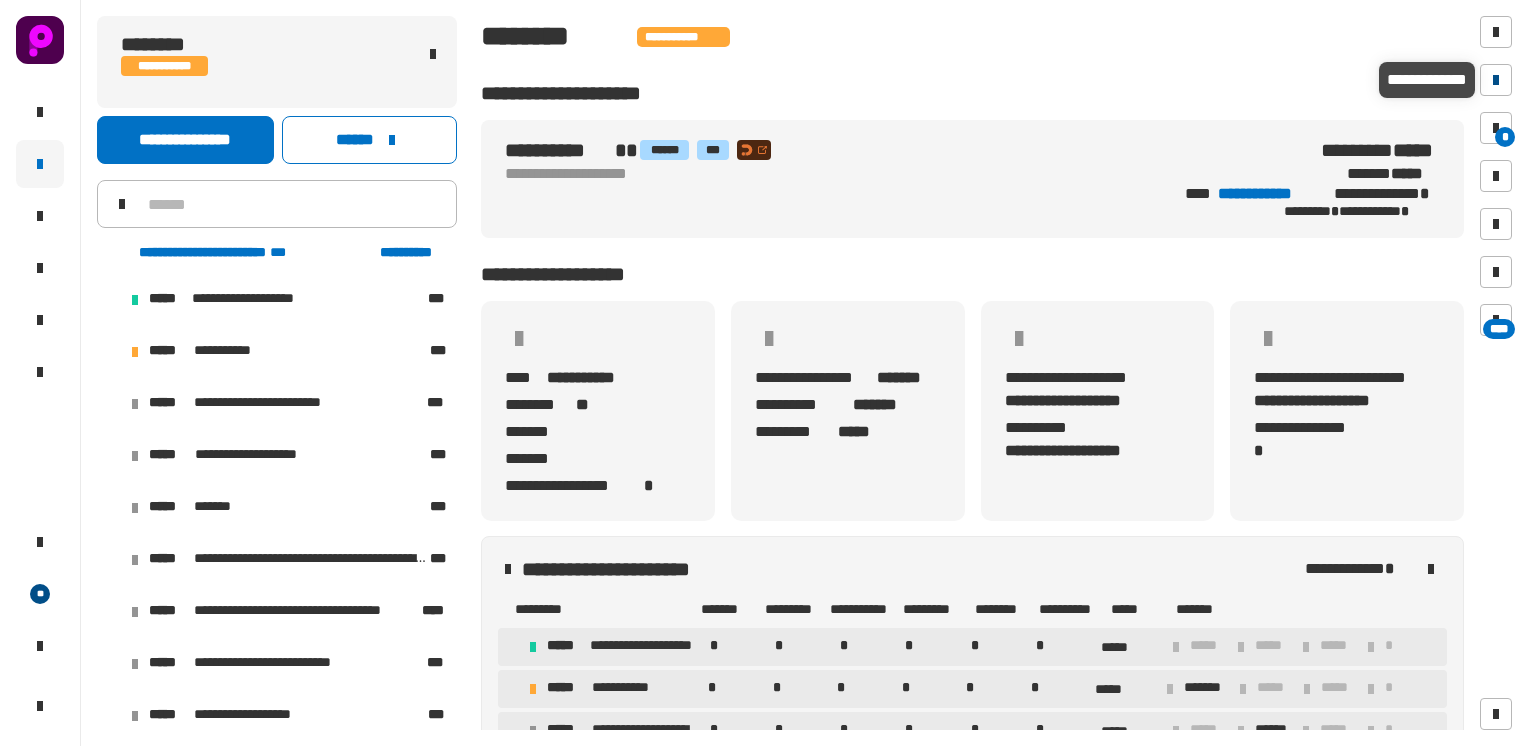 click at bounding box center (1496, 80) 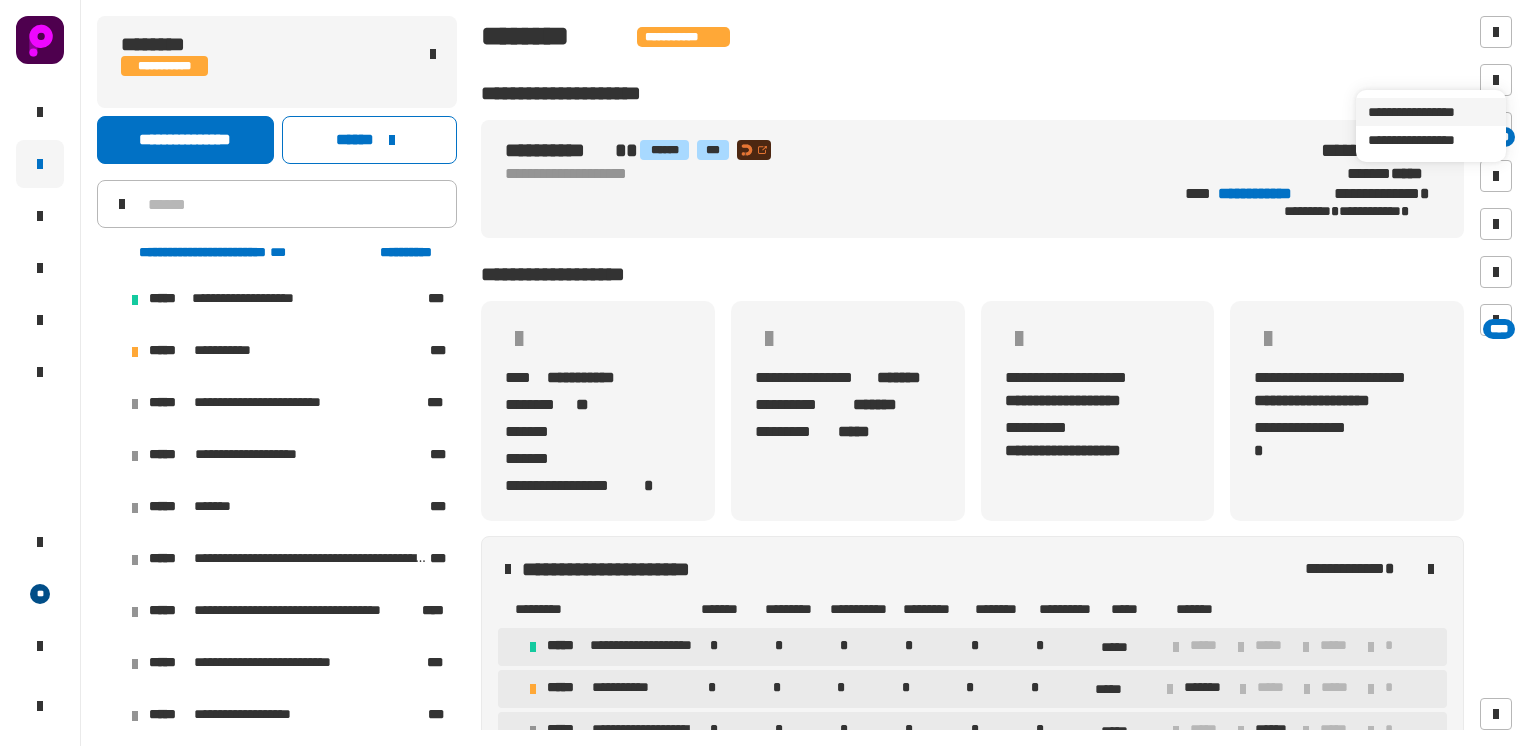 click on "**********" at bounding box center [1431, 112] 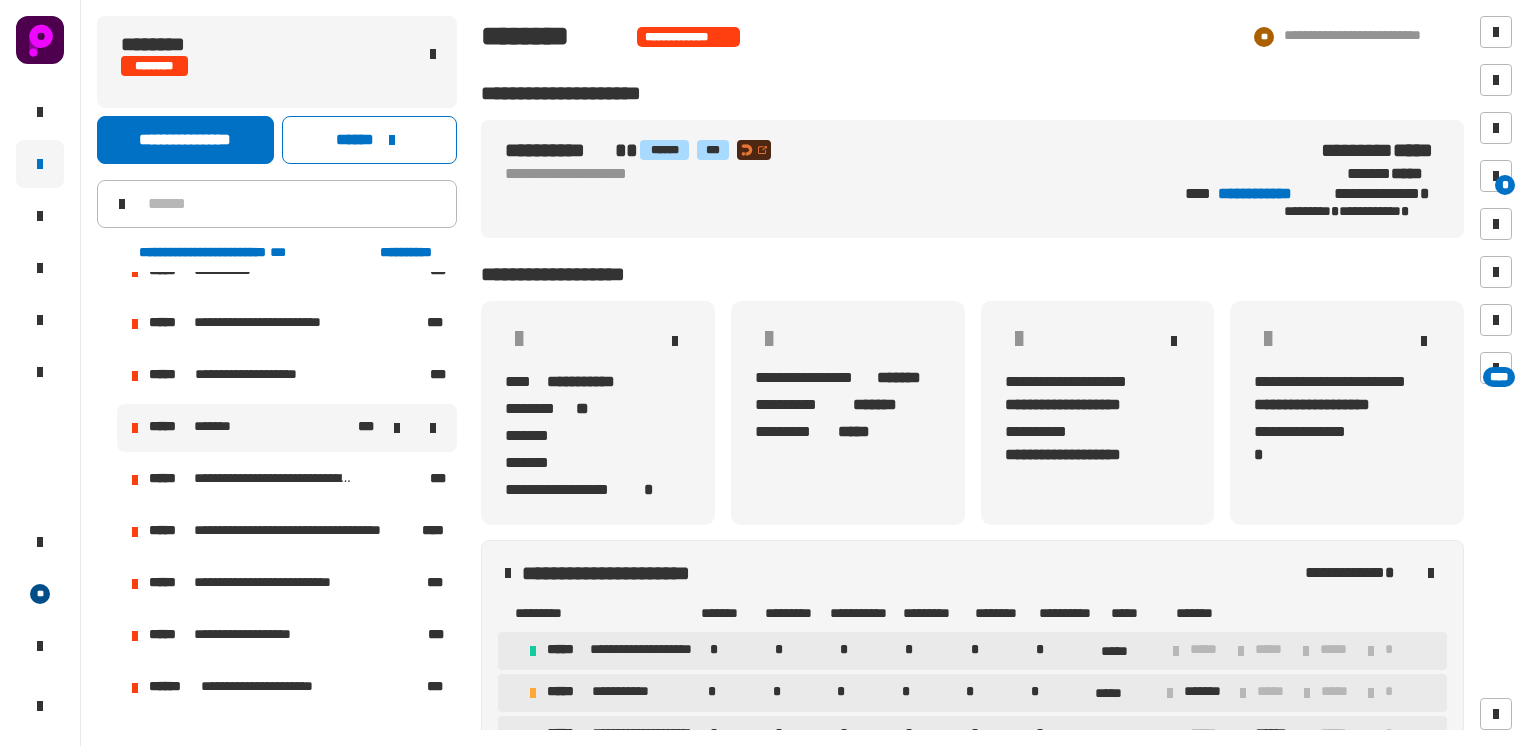 scroll, scrollTop: 165, scrollLeft: 0, axis: vertical 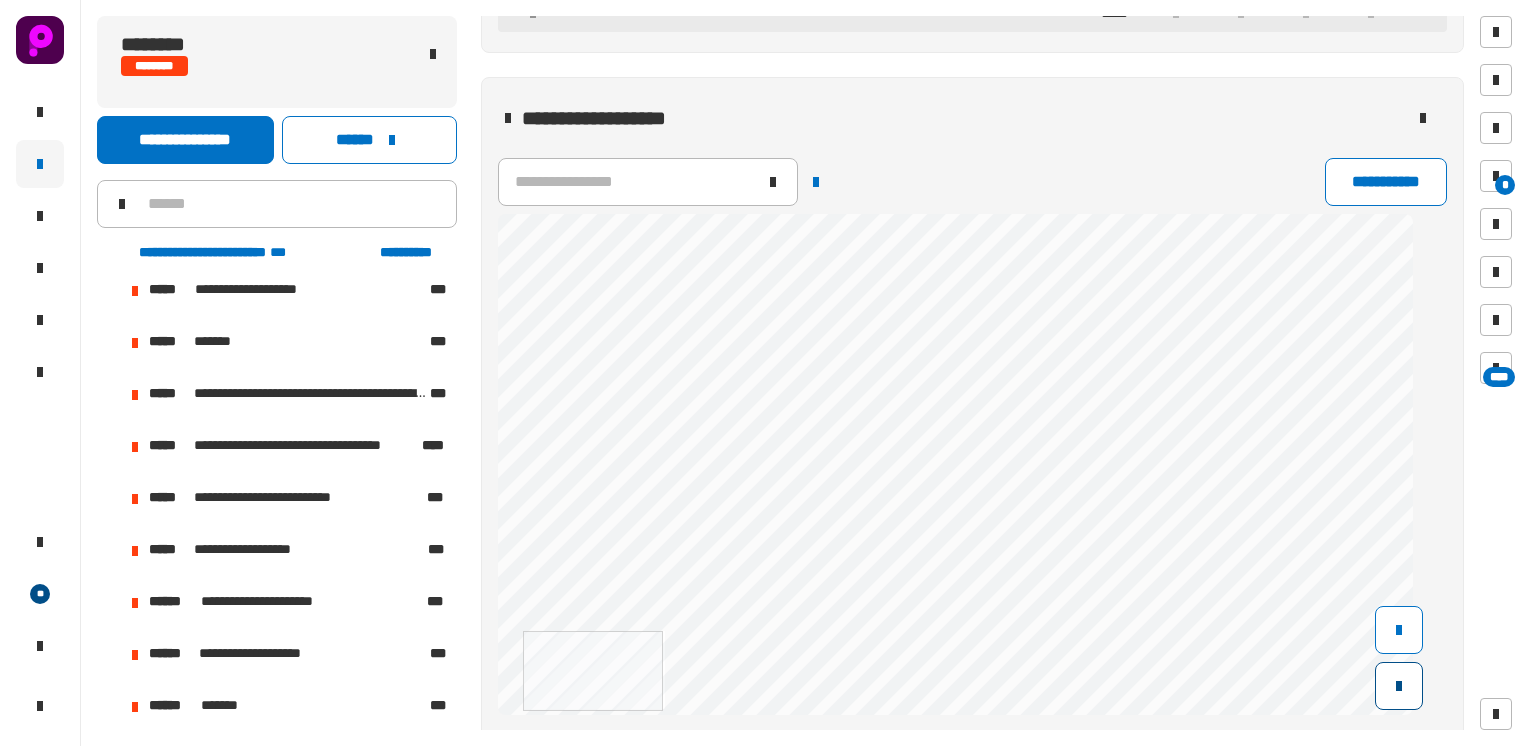 click 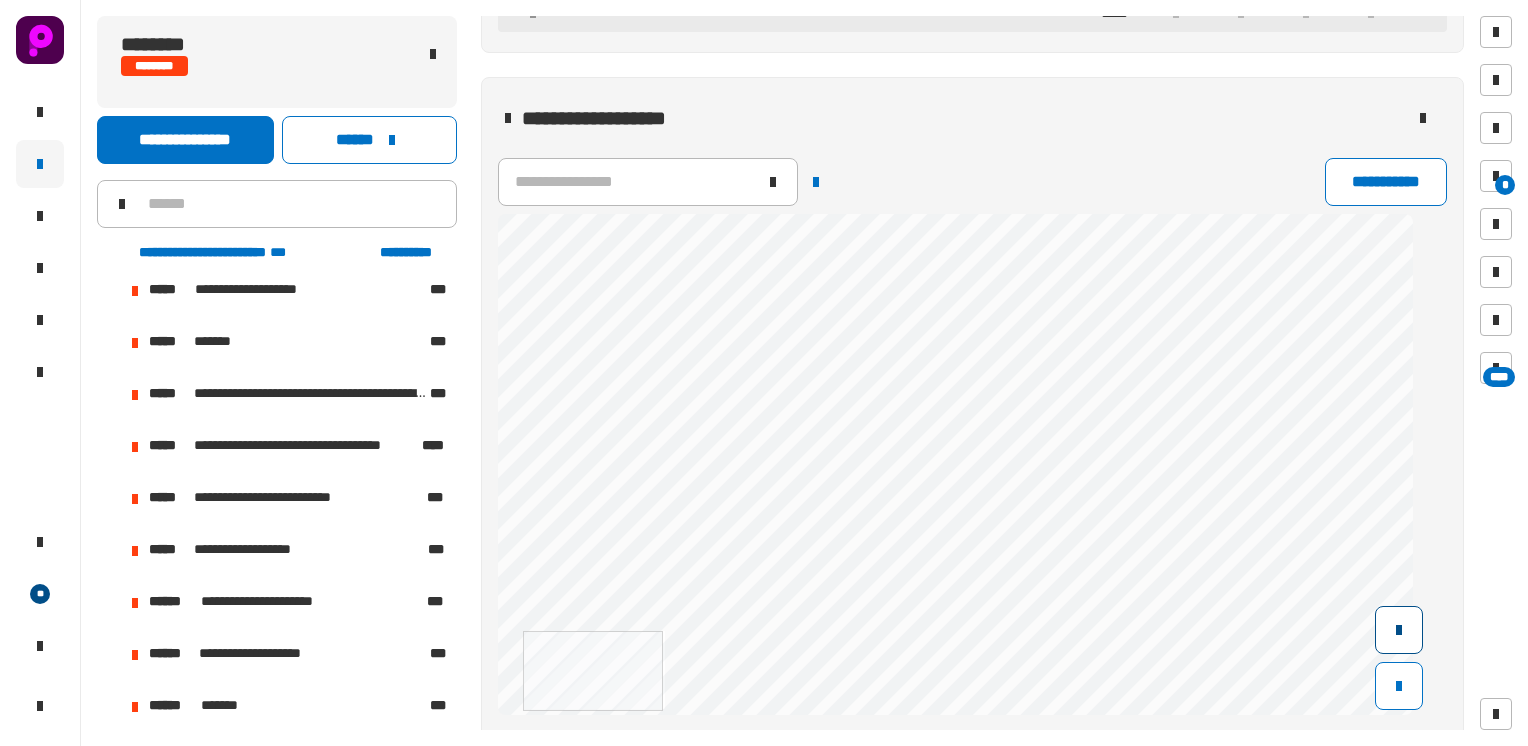 scroll, scrollTop: 1, scrollLeft: 368, axis: both 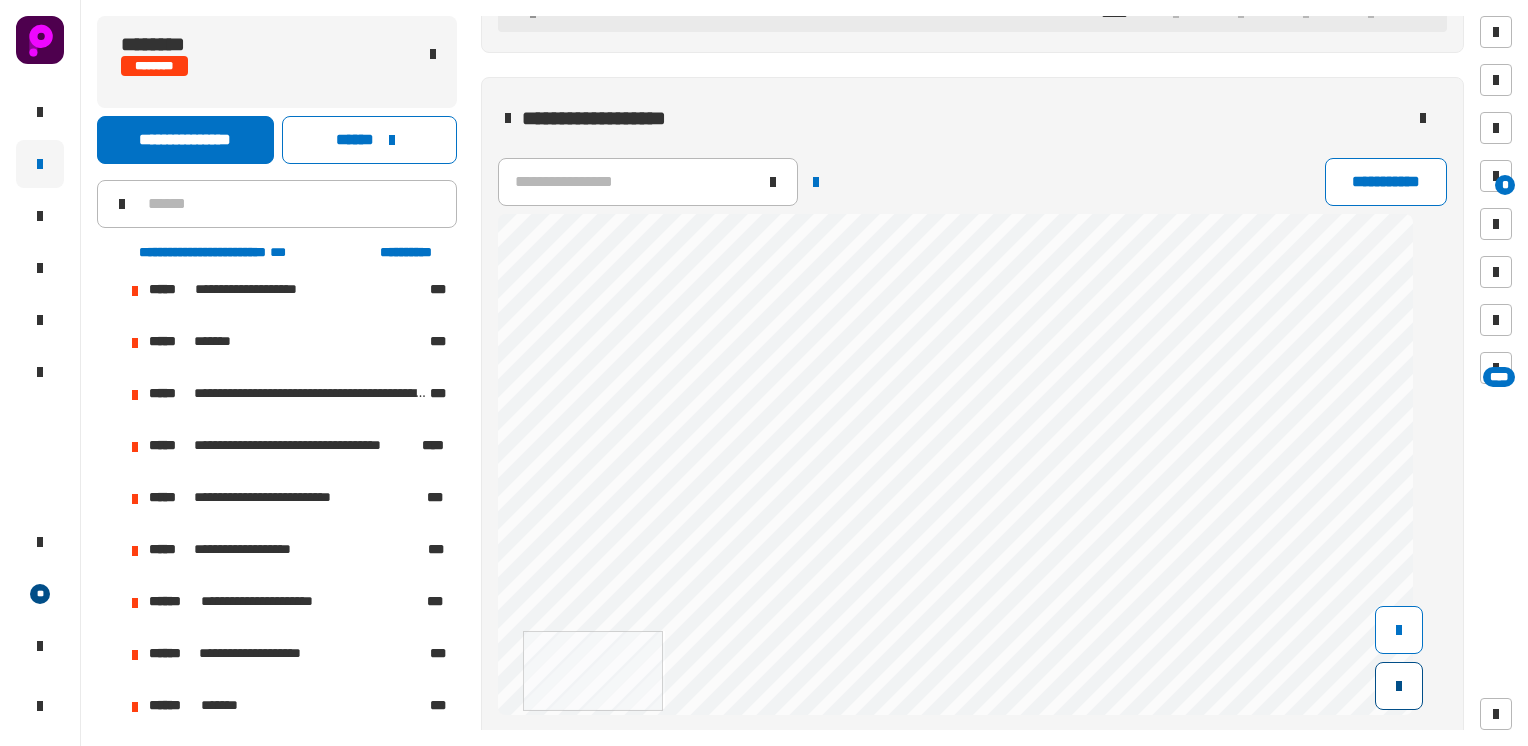 click 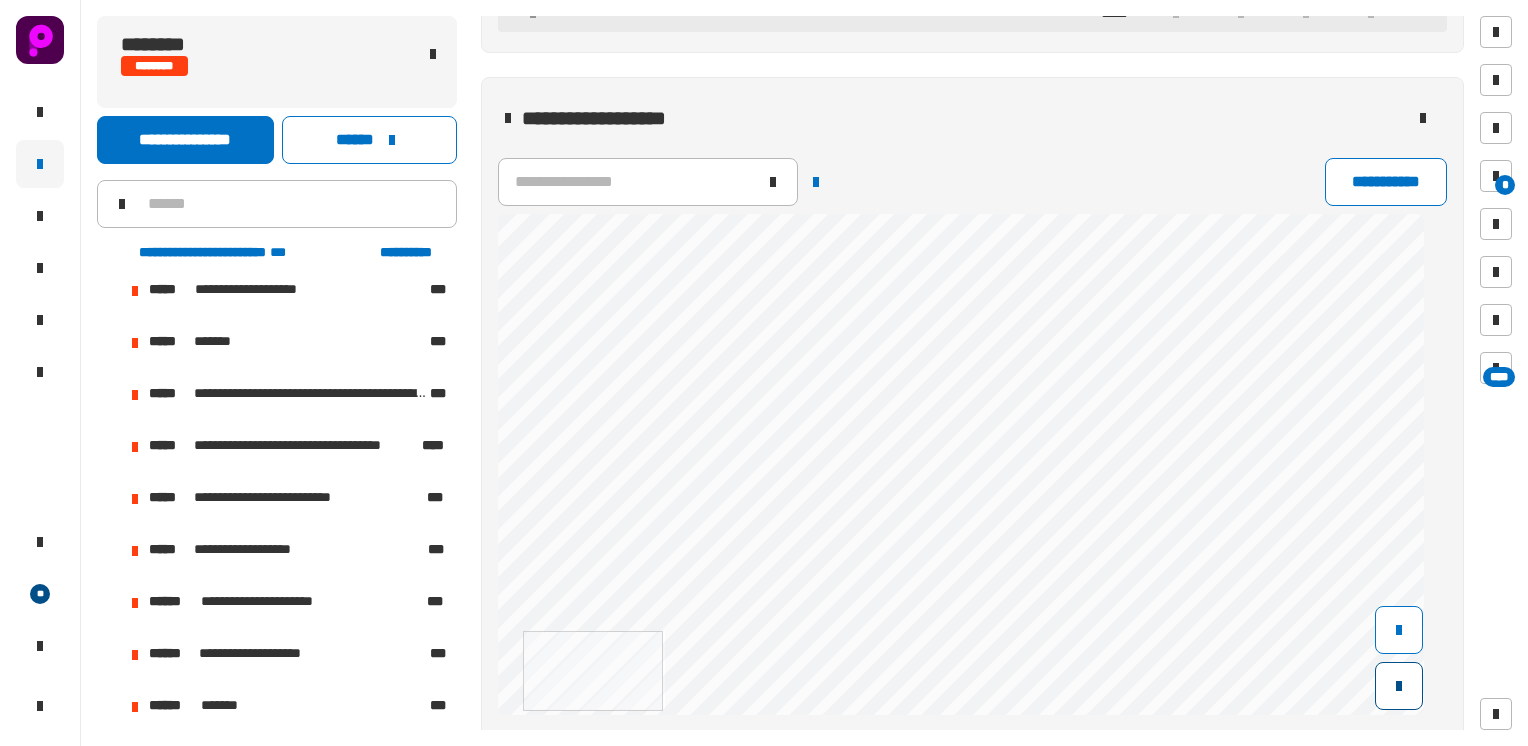 click 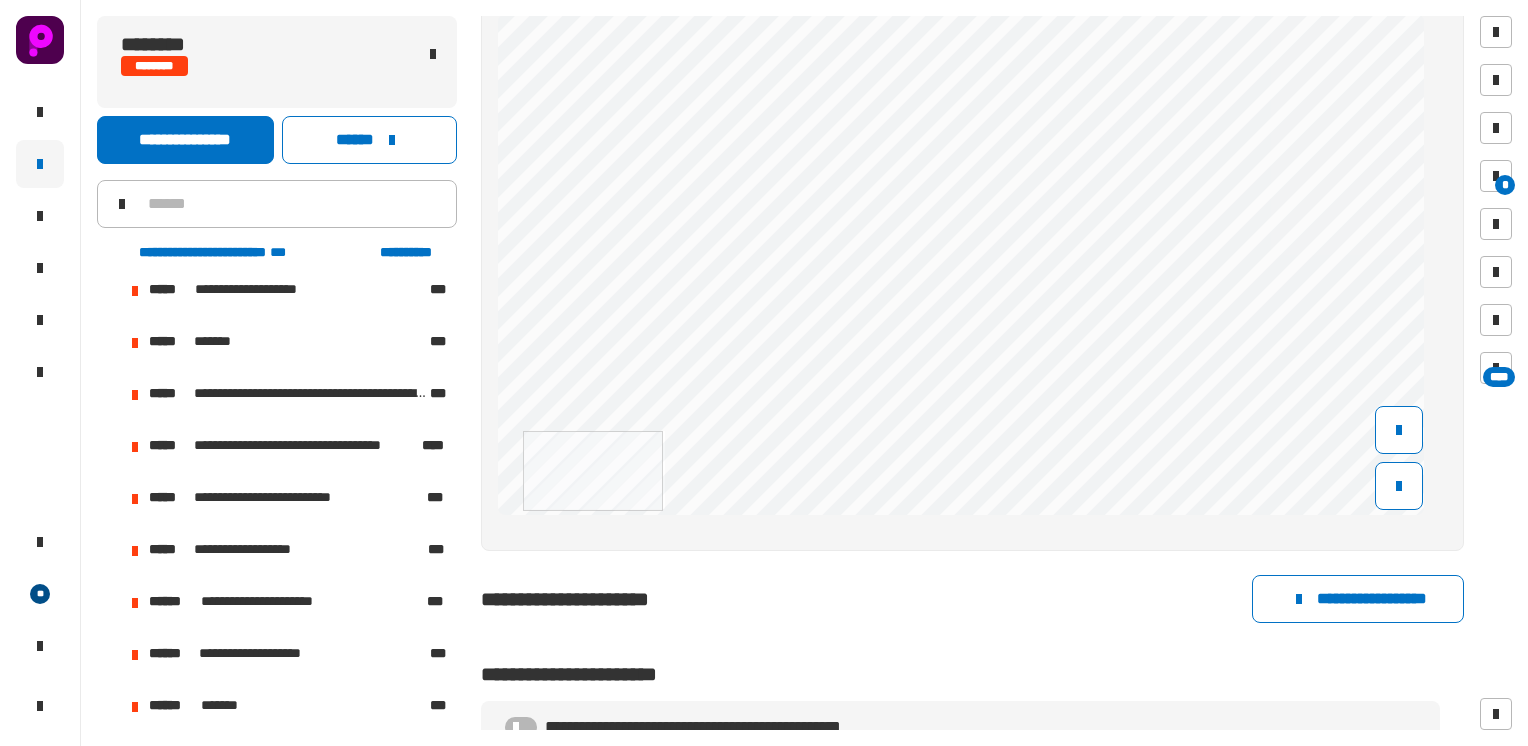 scroll, scrollTop: 900, scrollLeft: 0, axis: vertical 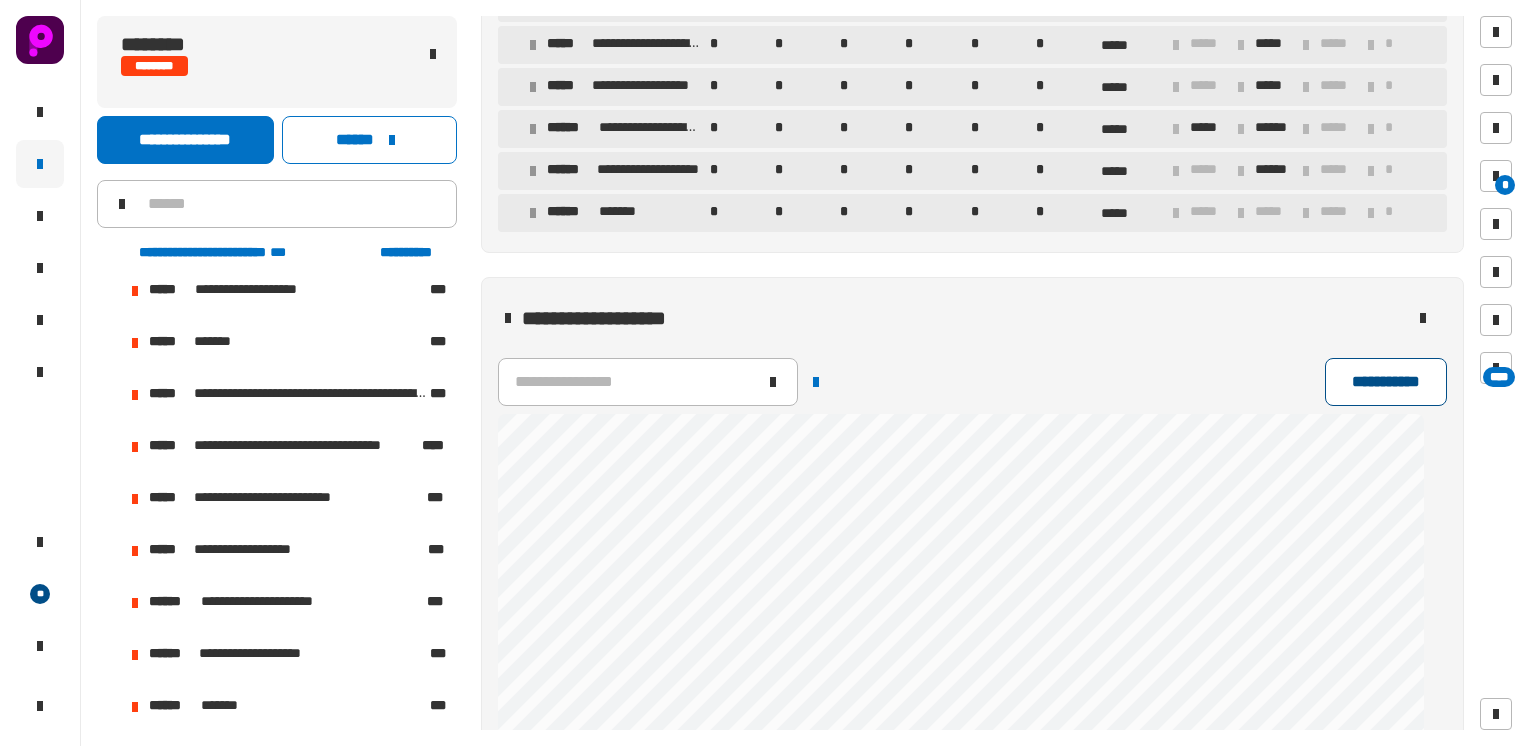 click on "**********" 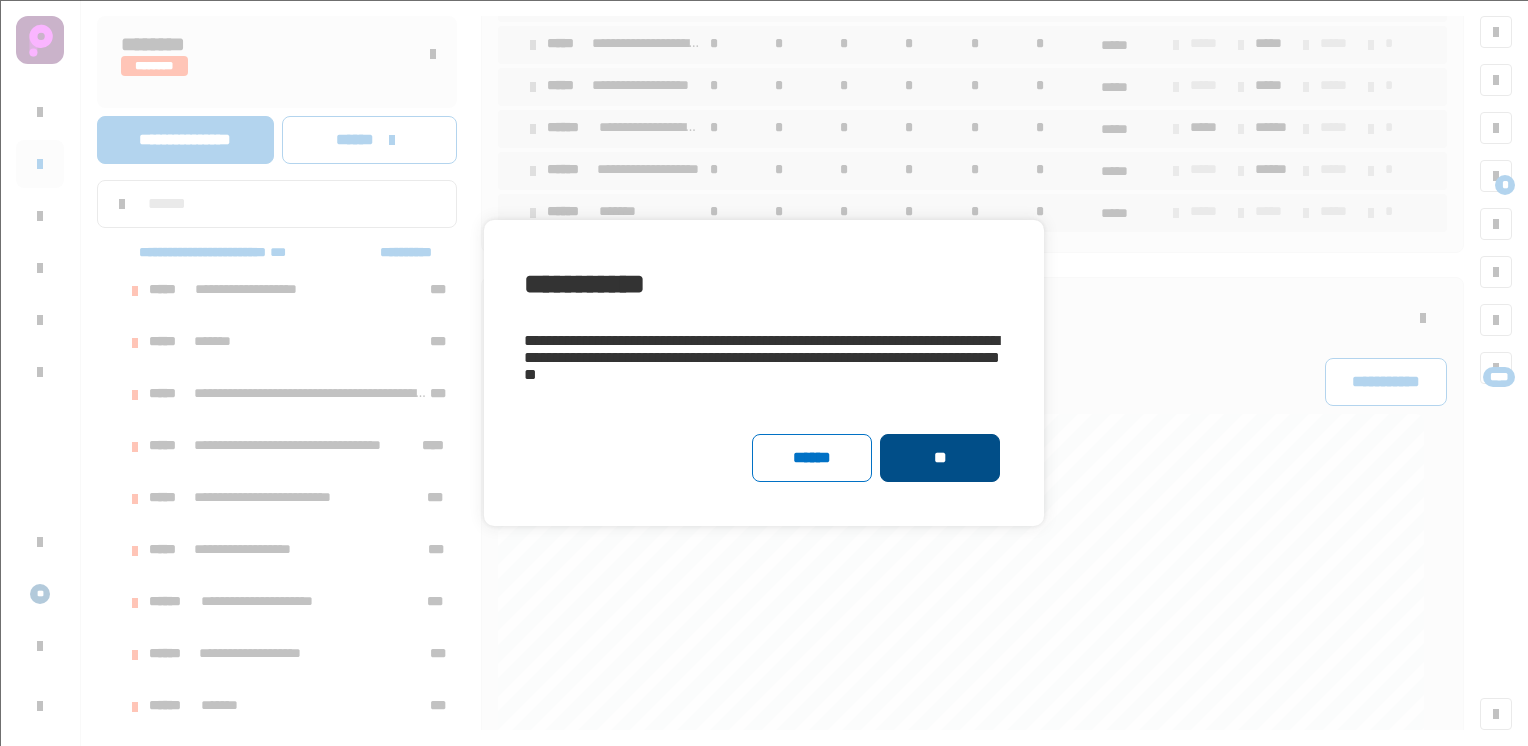 click on "**" 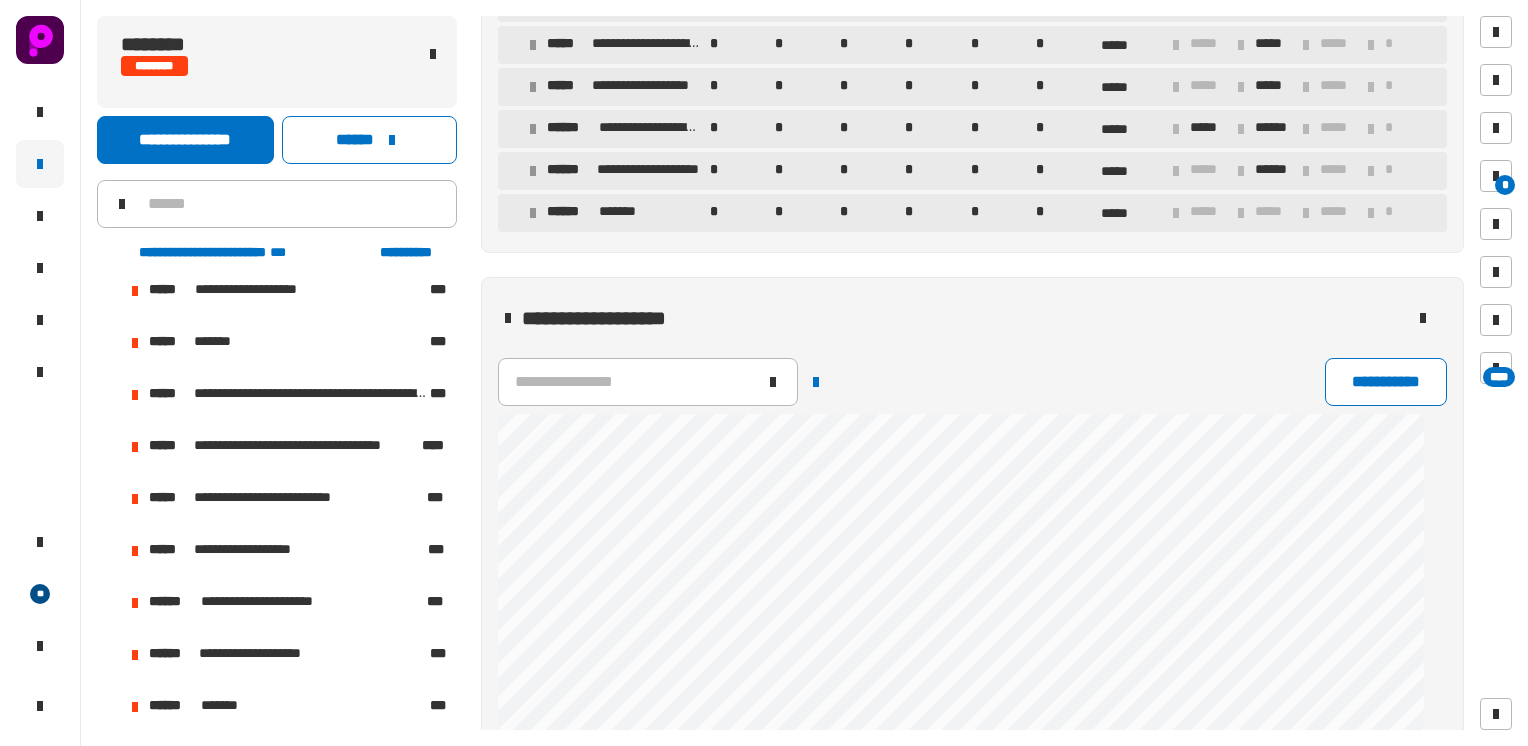 scroll, scrollTop: 0, scrollLeft: 0, axis: both 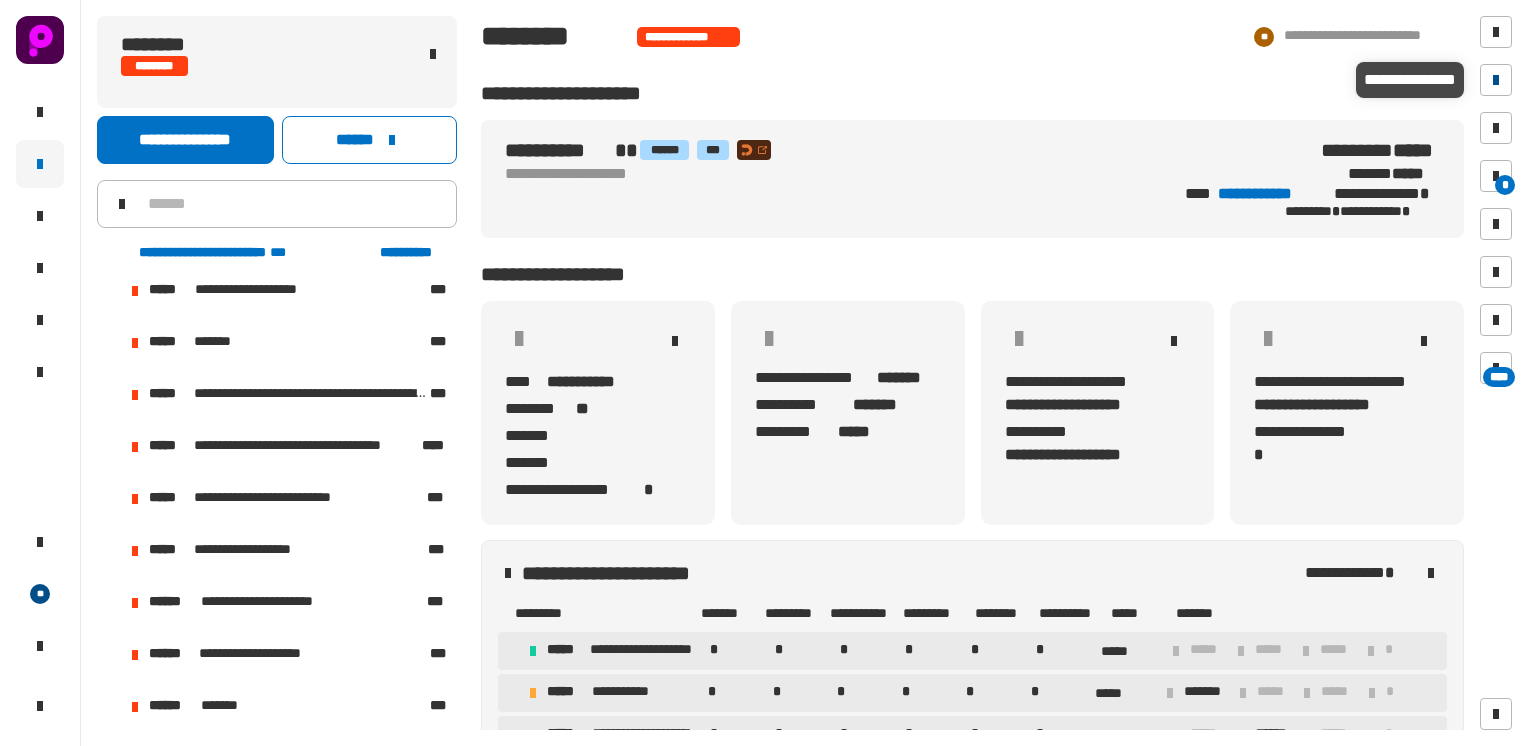 click at bounding box center [1496, 80] 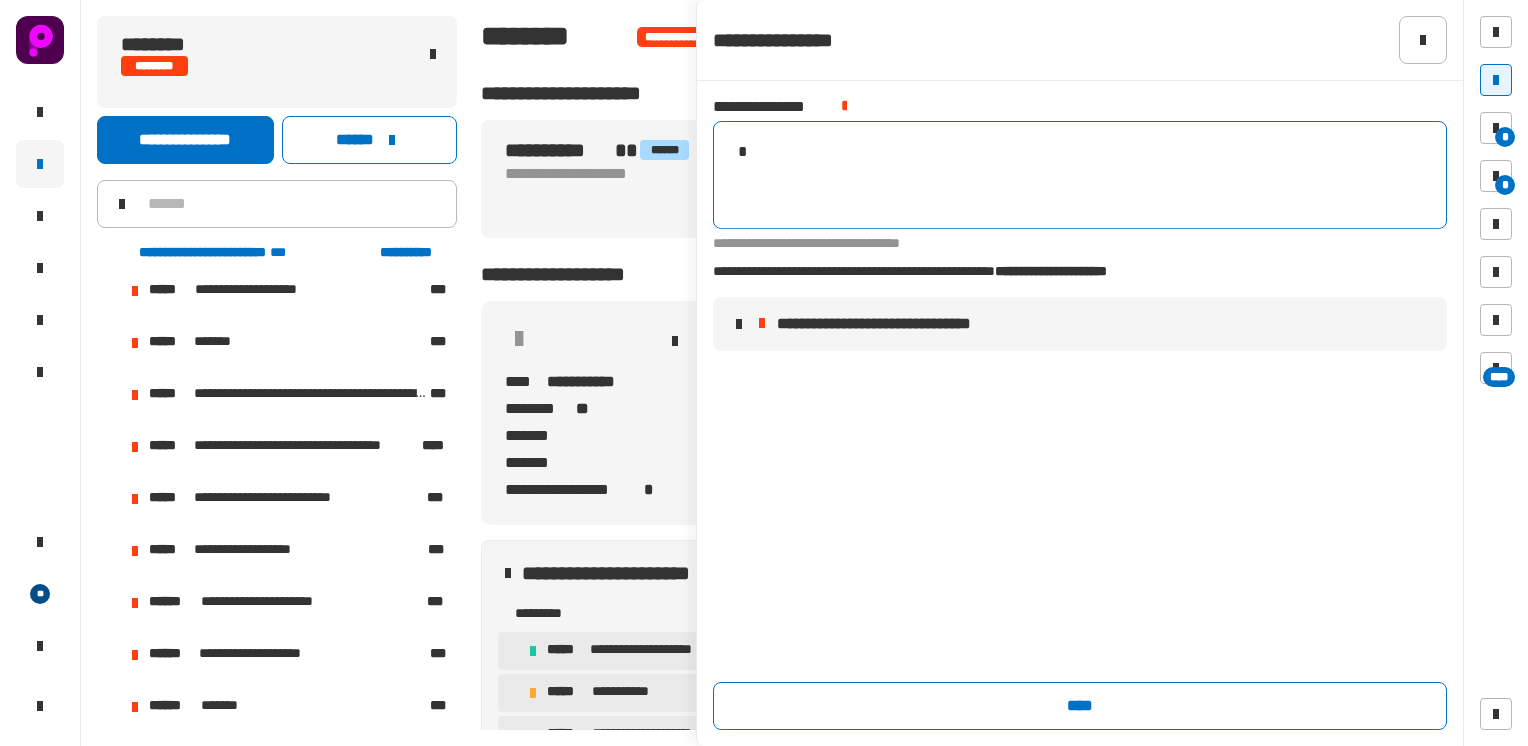 click on "**********" 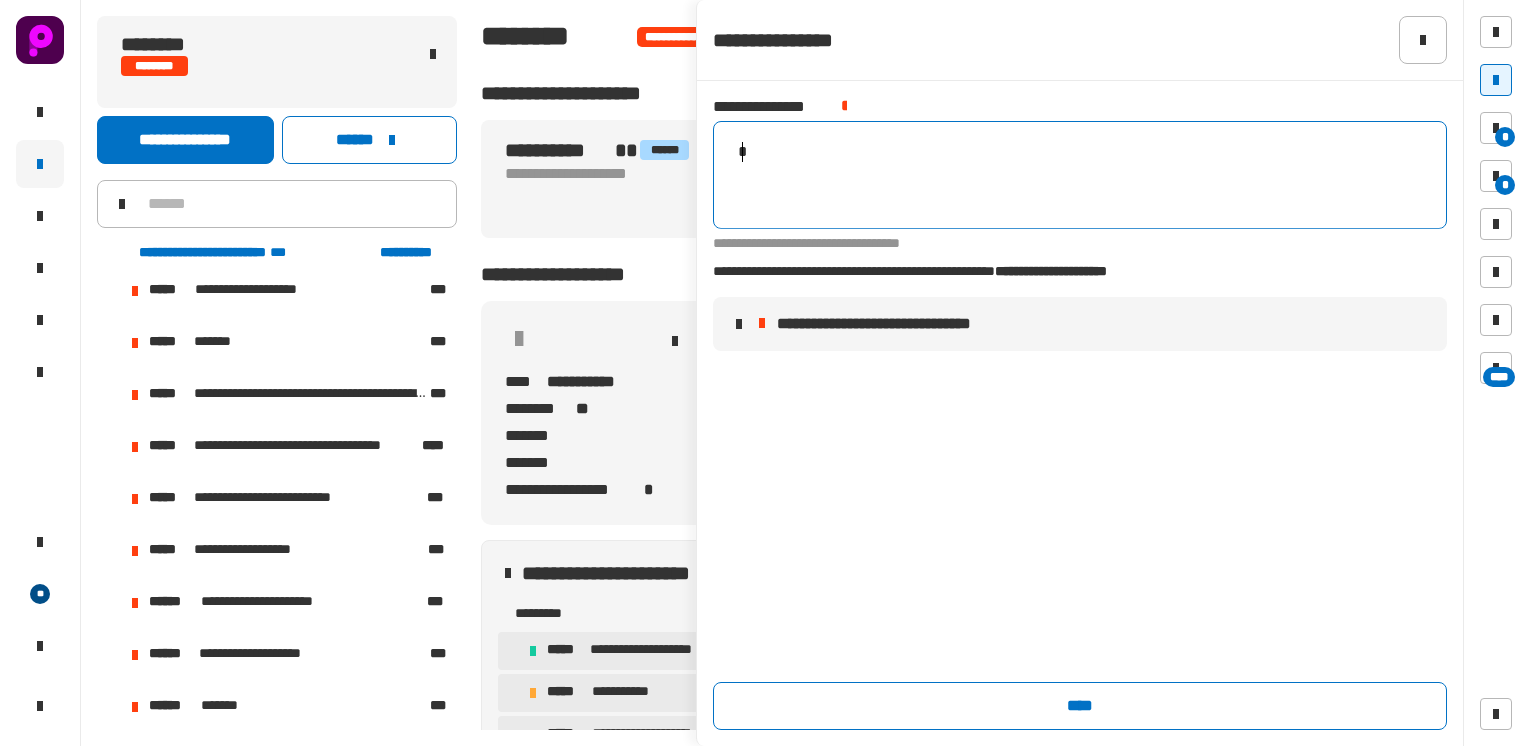 scroll, scrollTop: 0, scrollLeft: 6, axis: horizontal 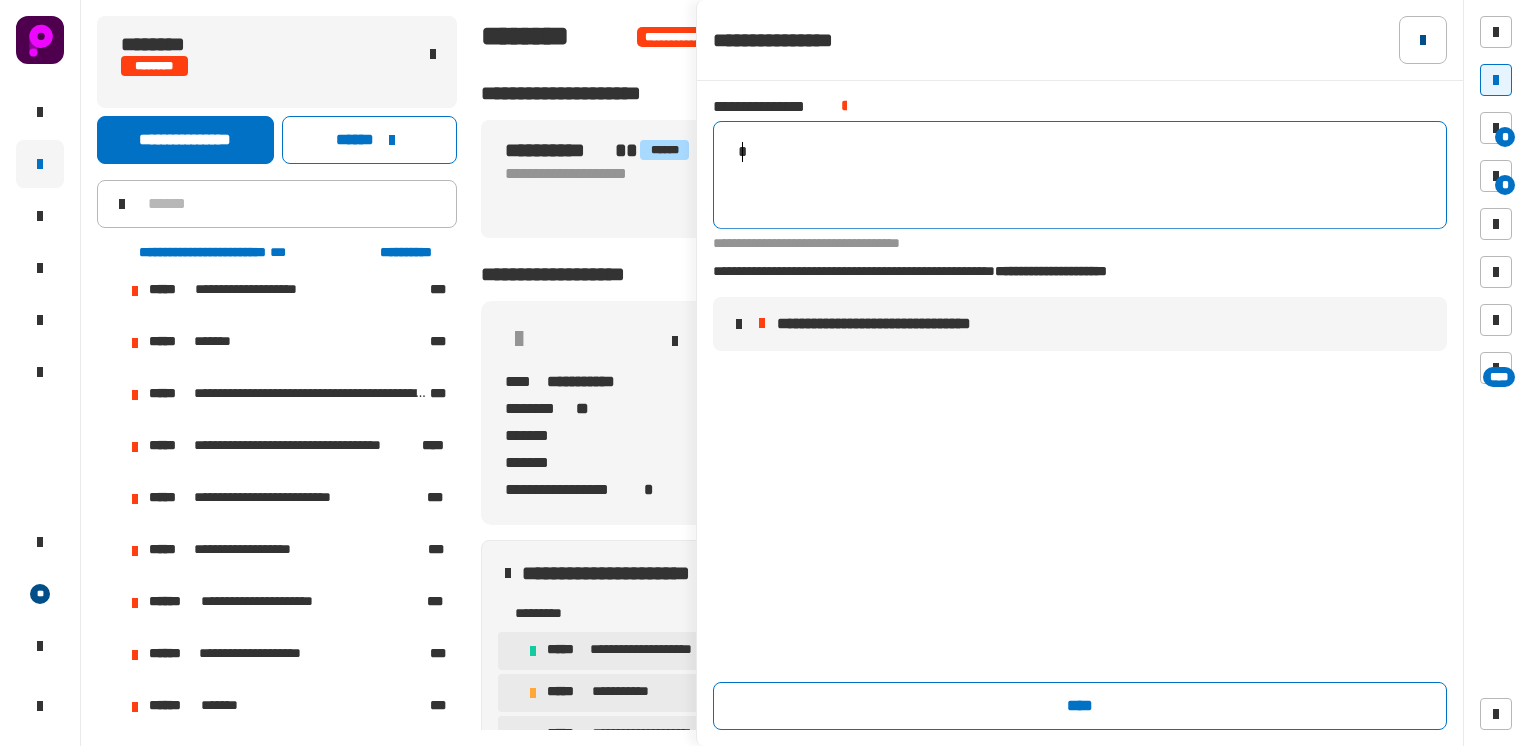 type on "*" 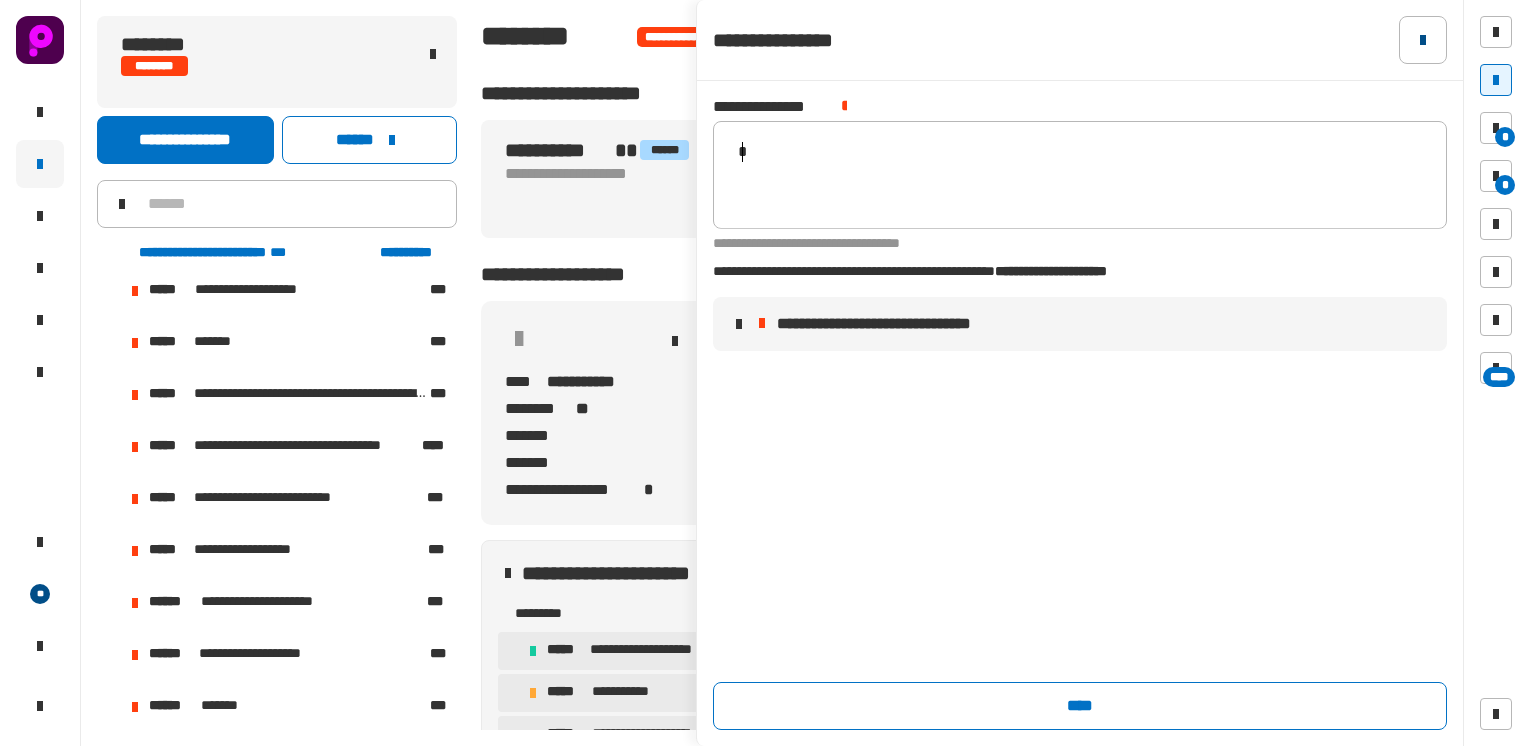 click 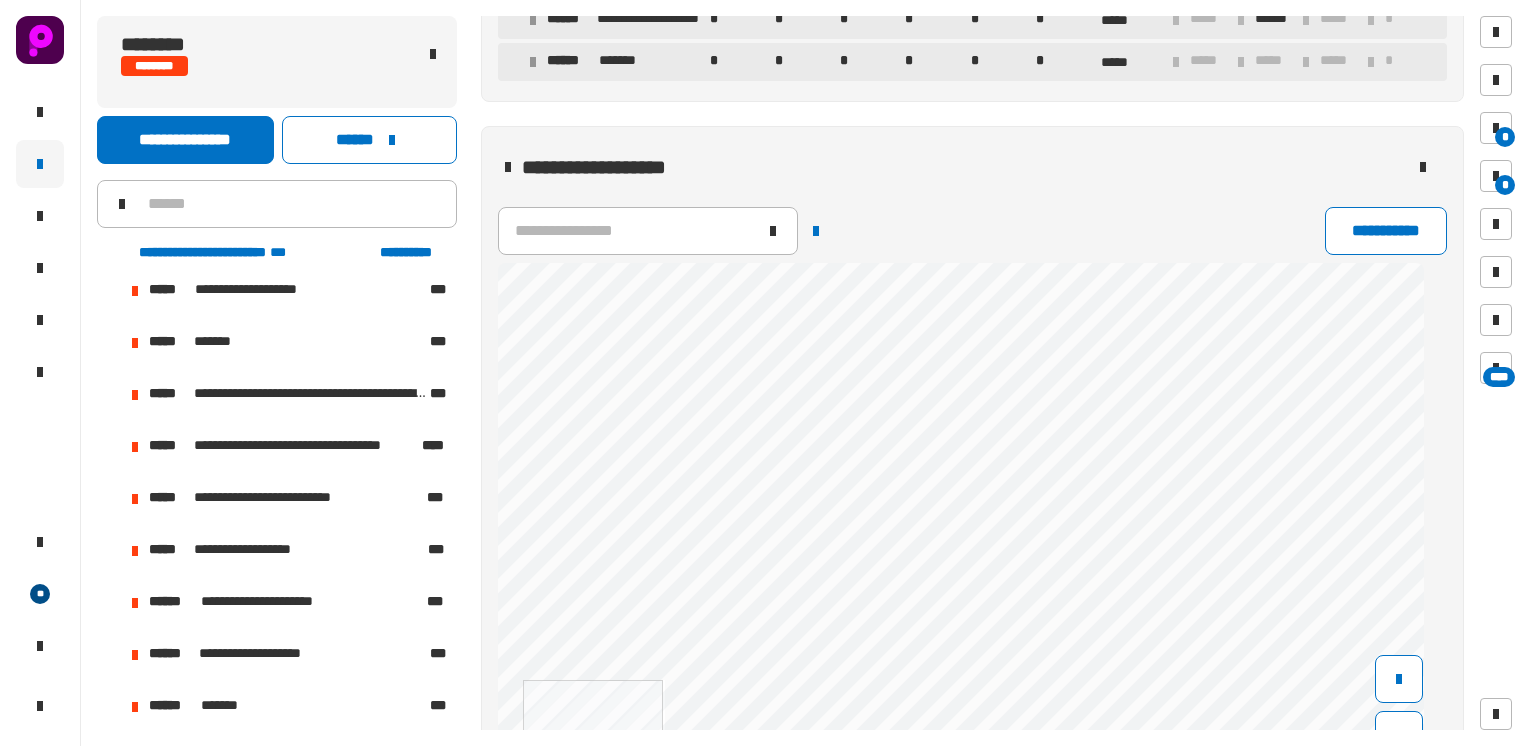 scroll, scrollTop: 1100, scrollLeft: 0, axis: vertical 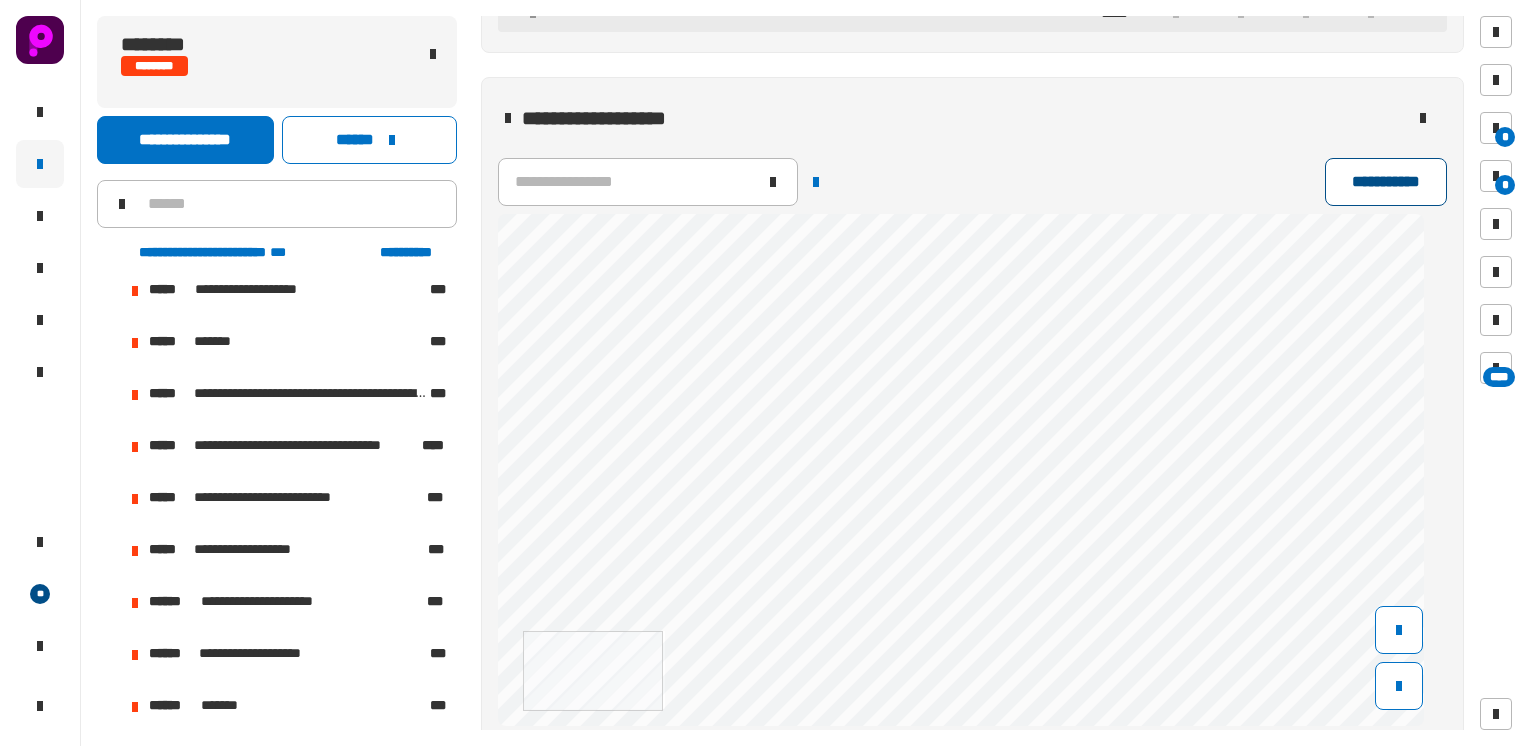 click on "**********" 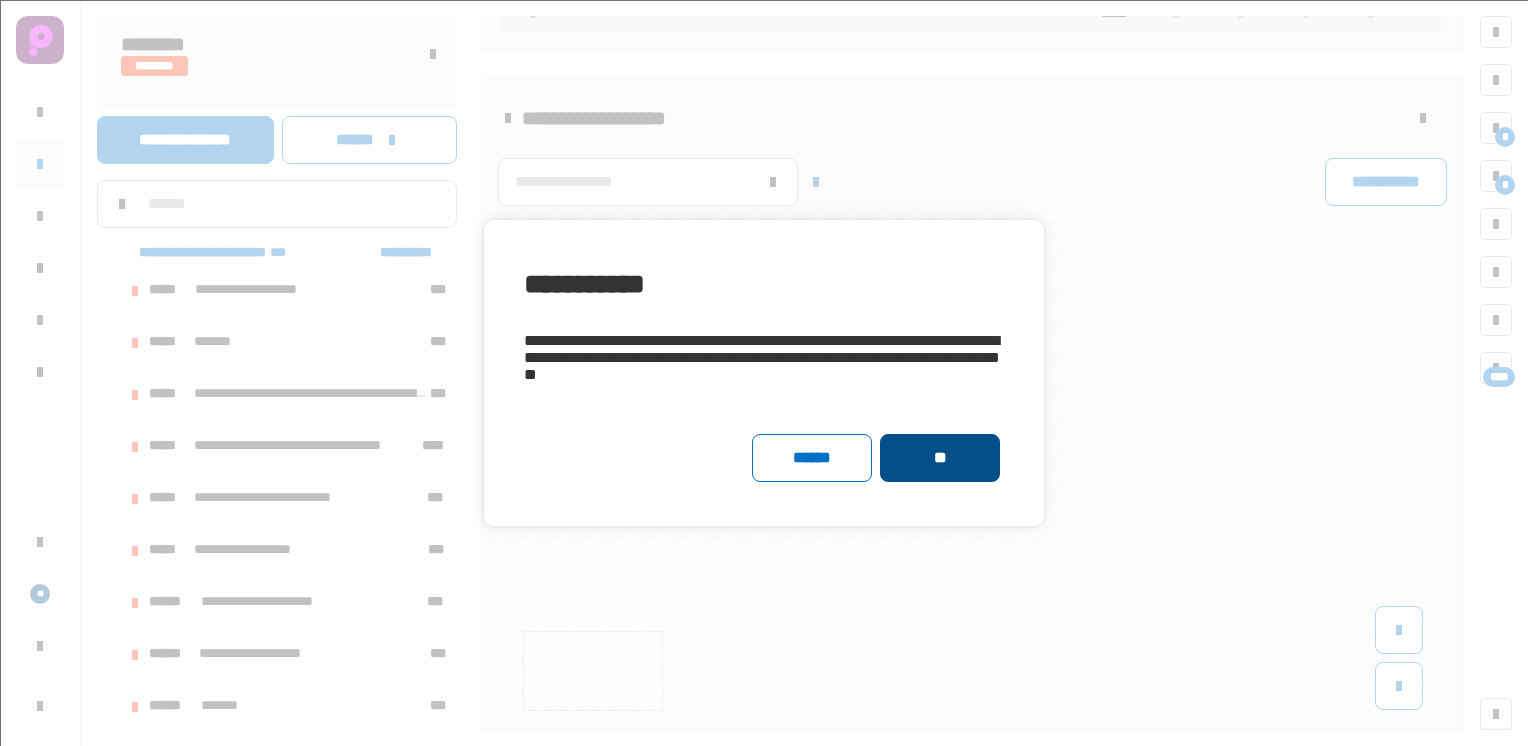 click on "**" 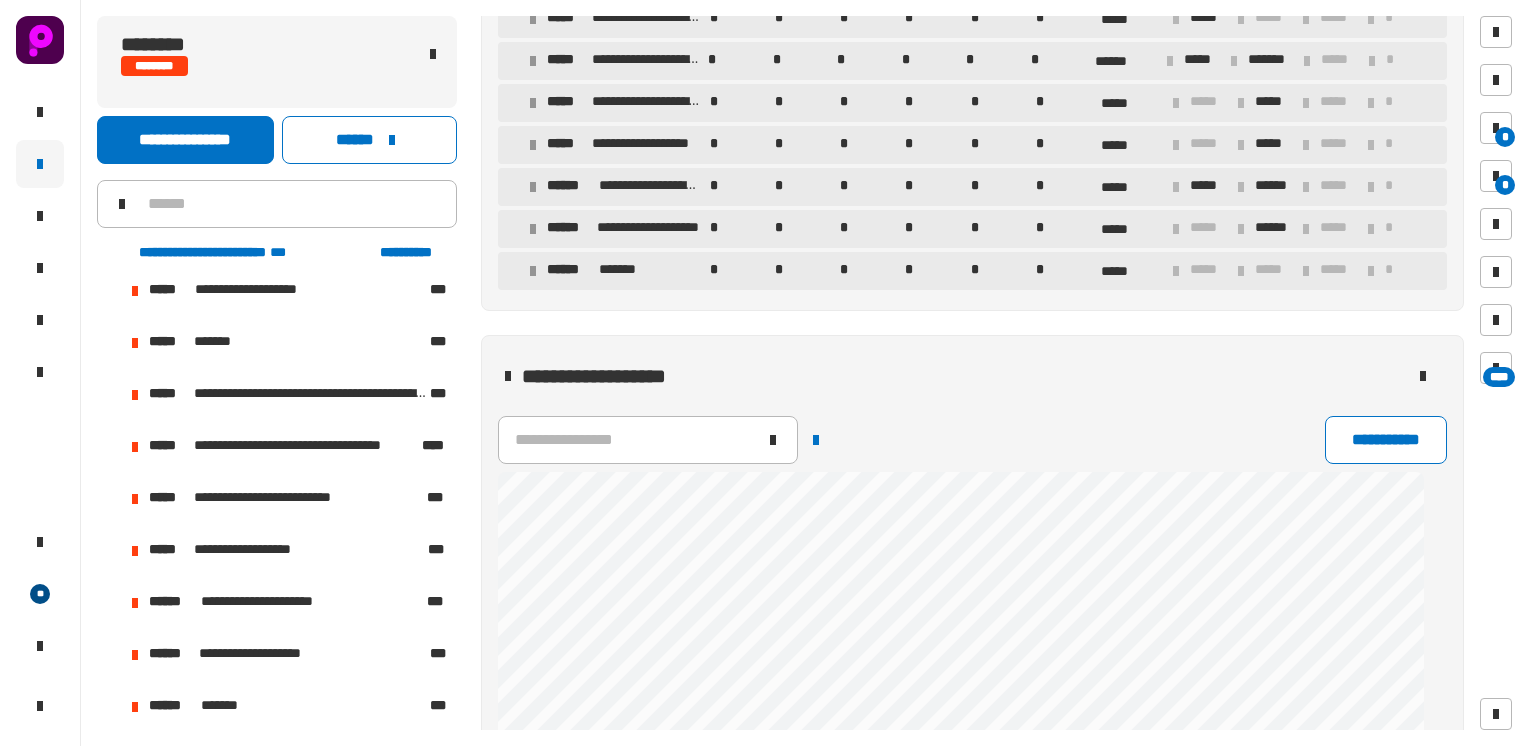 scroll, scrollTop: 800, scrollLeft: 0, axis: vertical 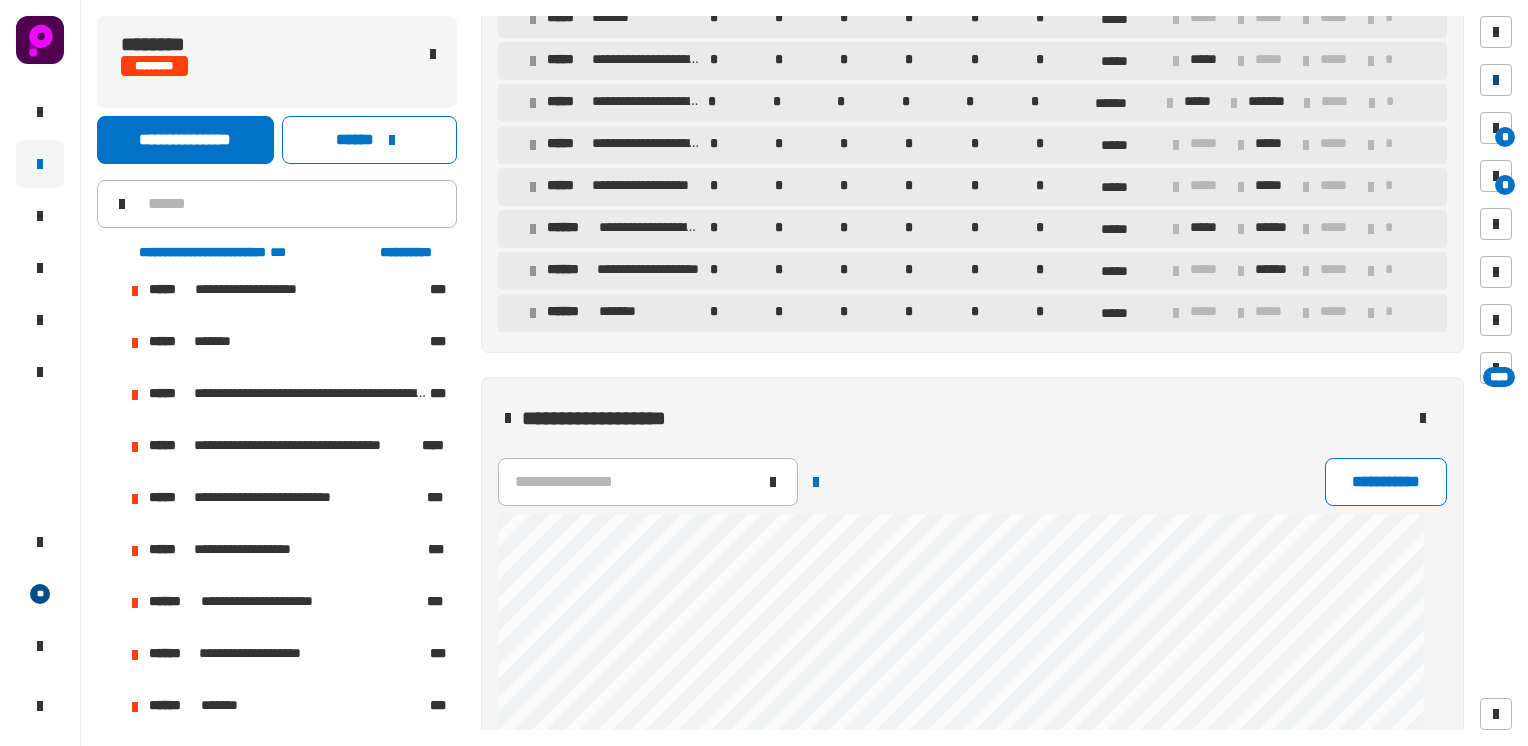 click at bounding box center (1496, 80) 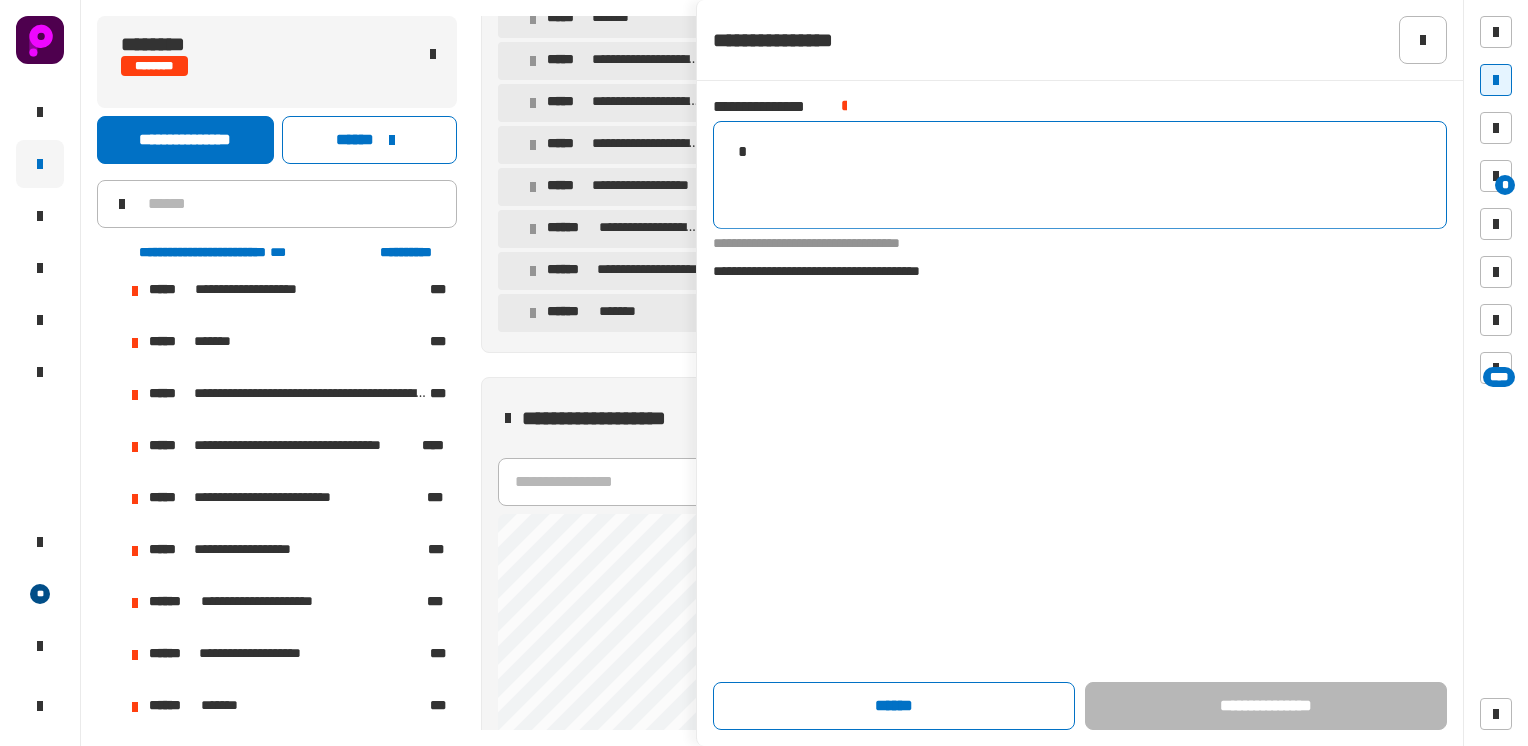 scroll, scrollTop: 0, scrollLeft: 6, axis: horizontal 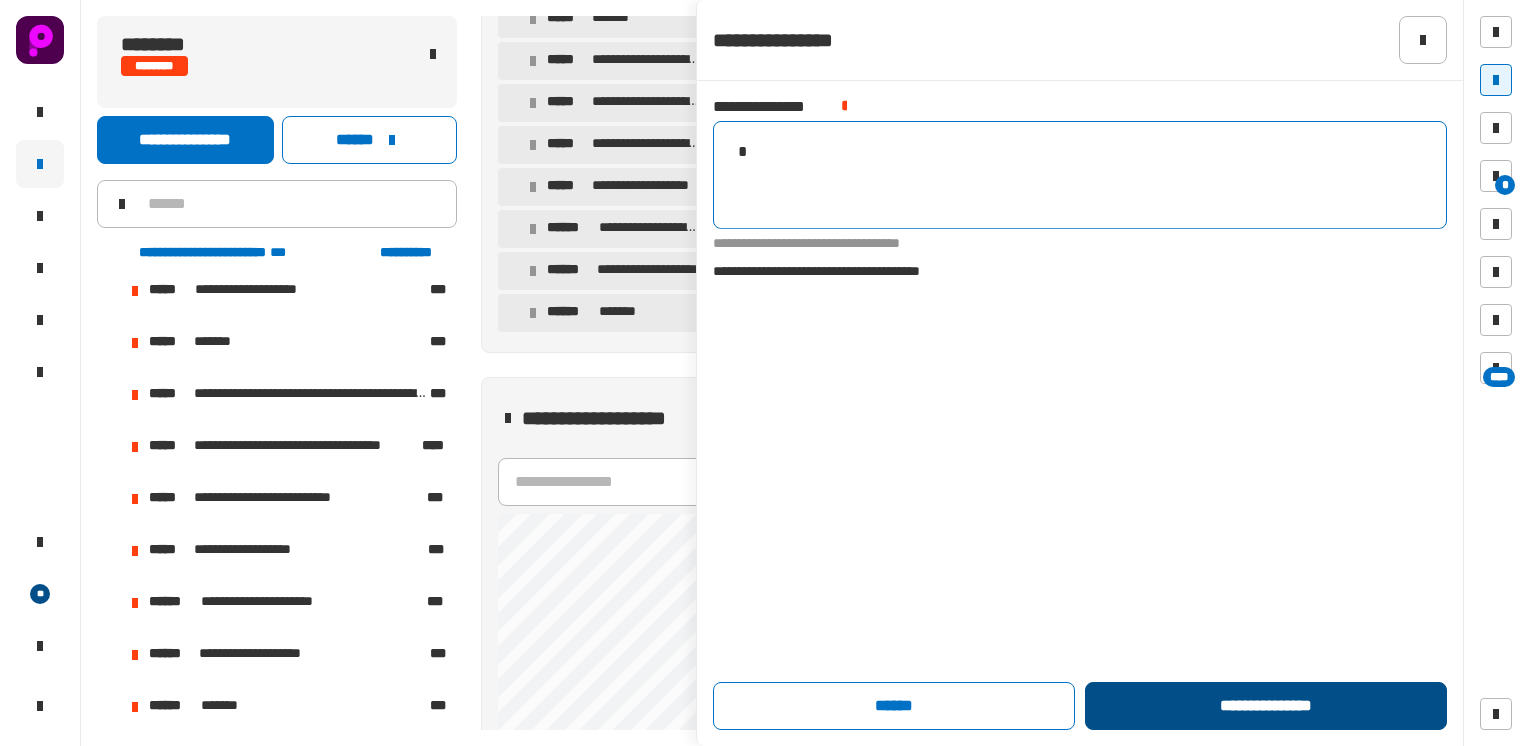 type on "*" 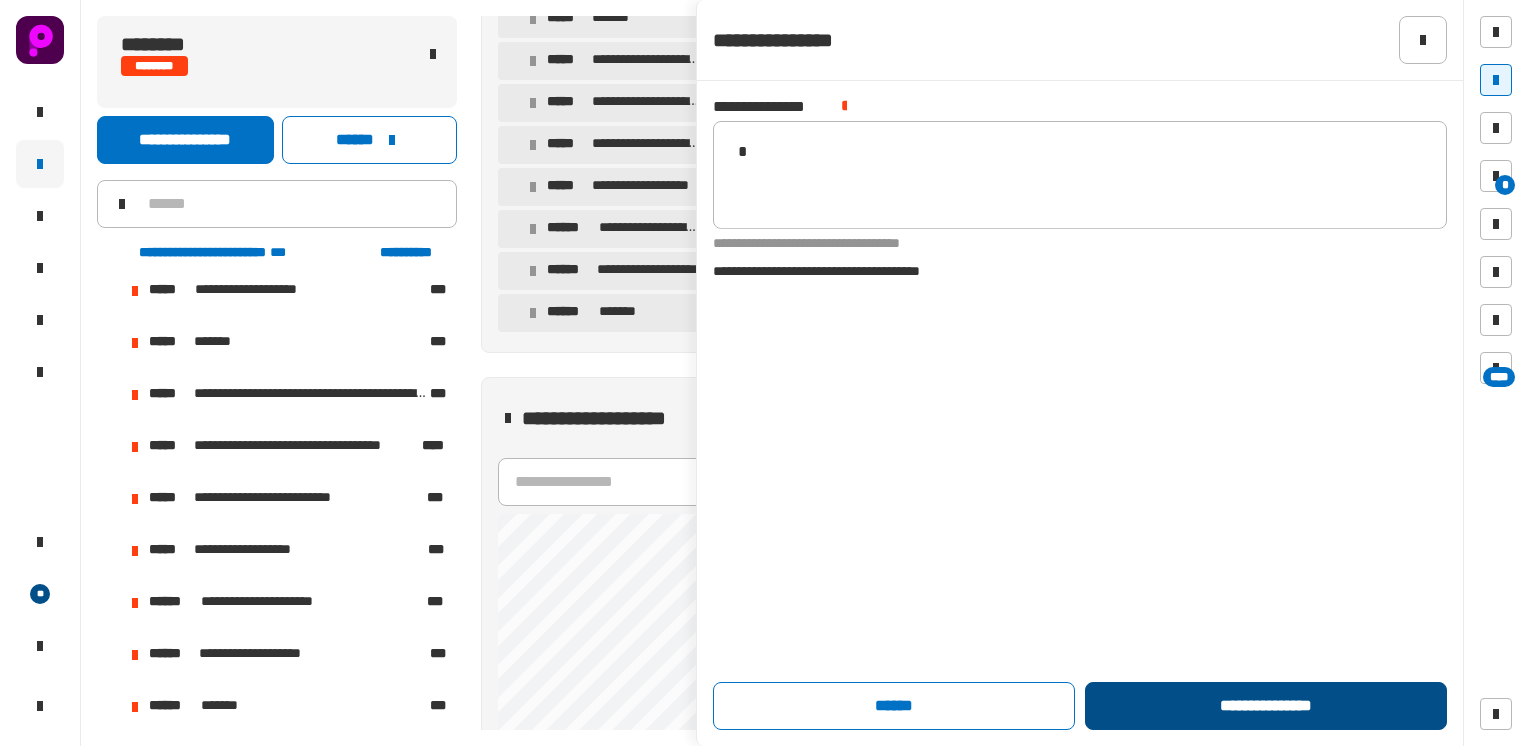 click on "**********" 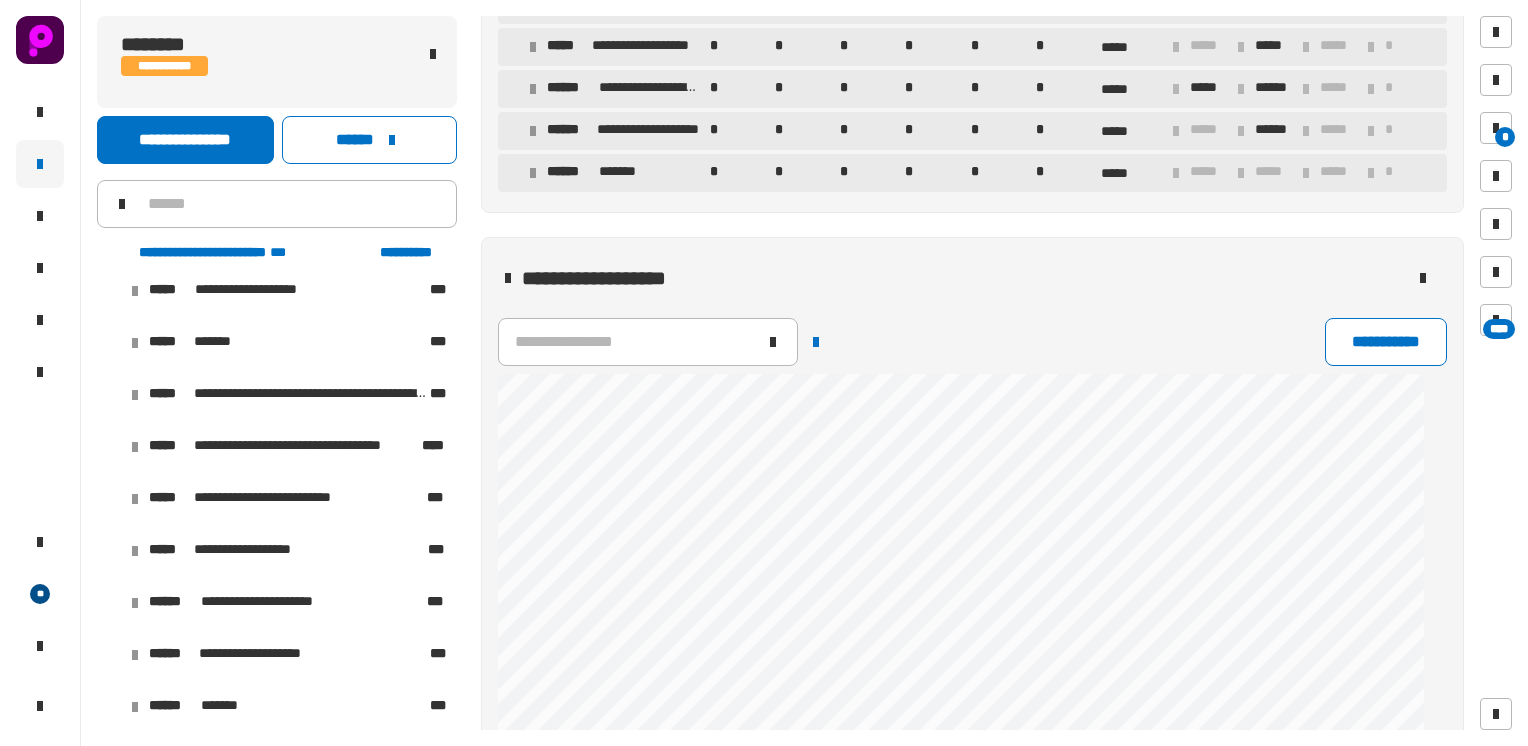 scroll, scrollTop: 1100, scrollLeft: 0, axis: vertical 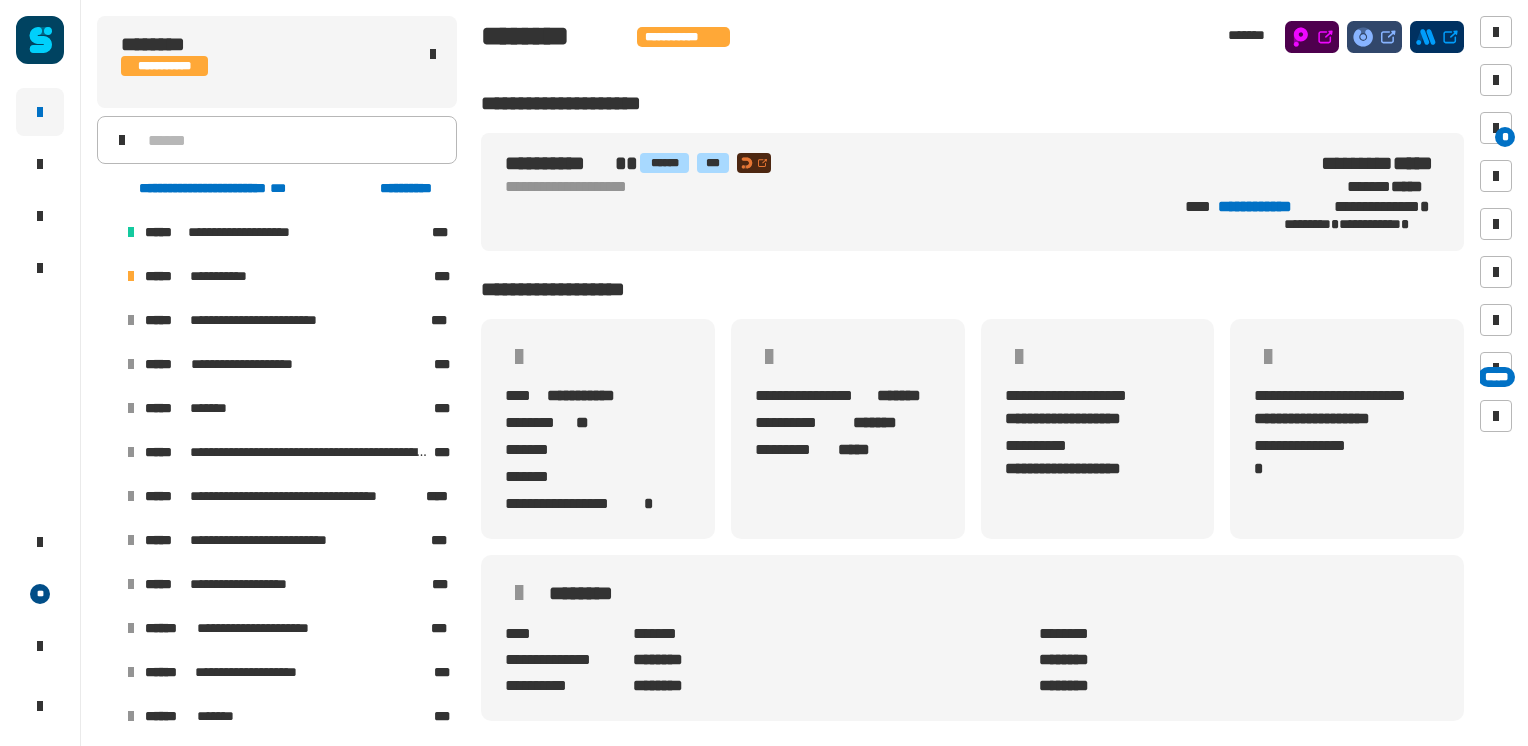 click at bounding box center (107, 320) 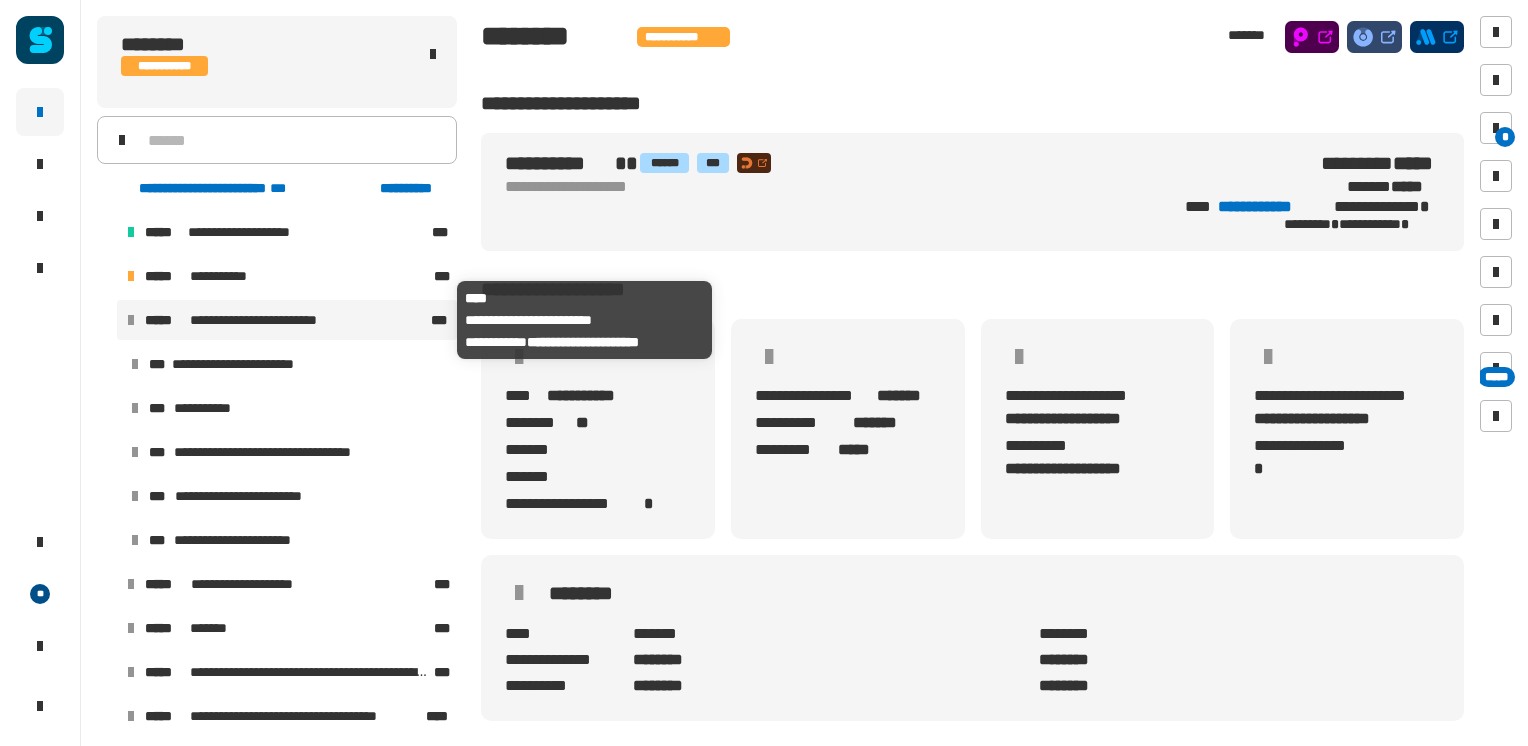 click on "**********" at bounding box center [276, 320] 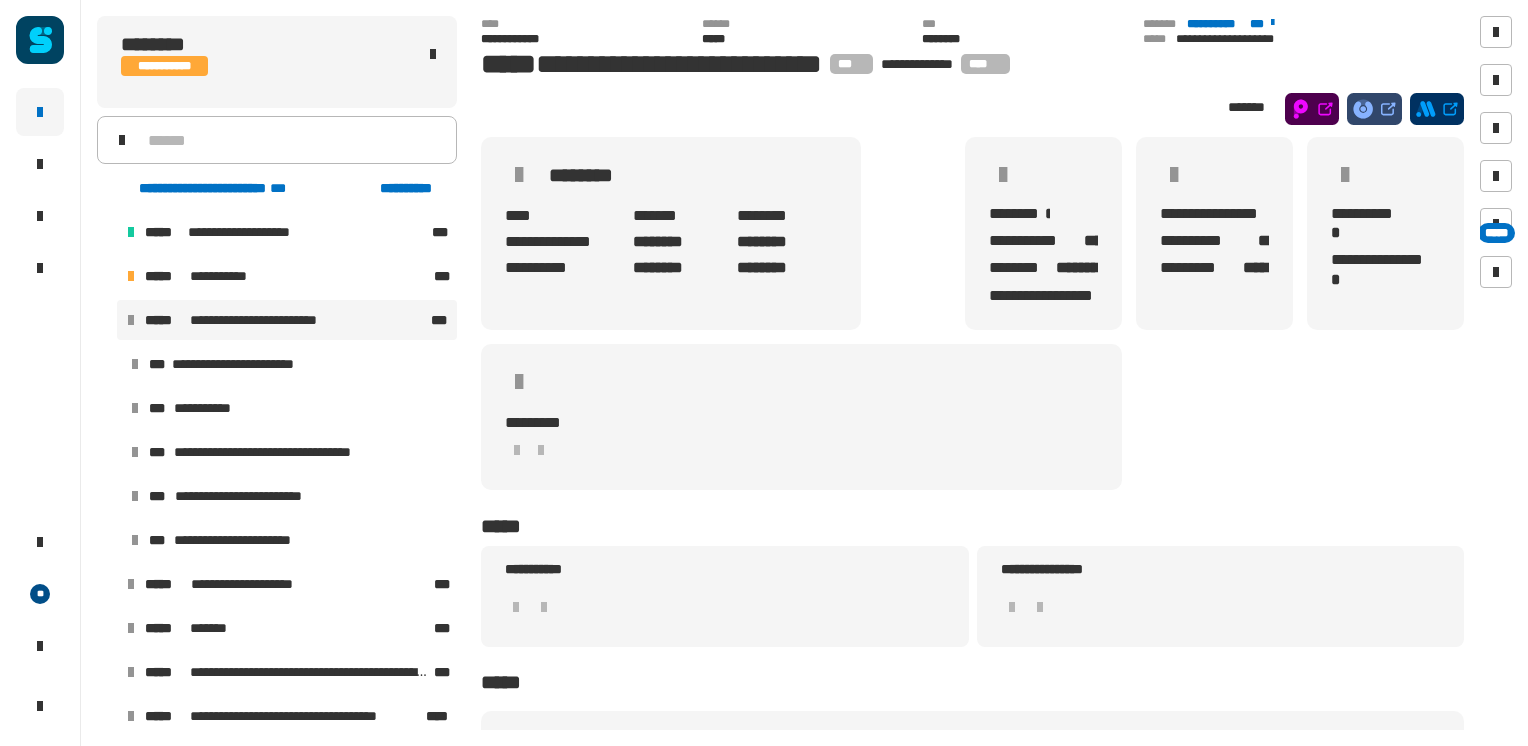 click at bounding box center (107, 276) 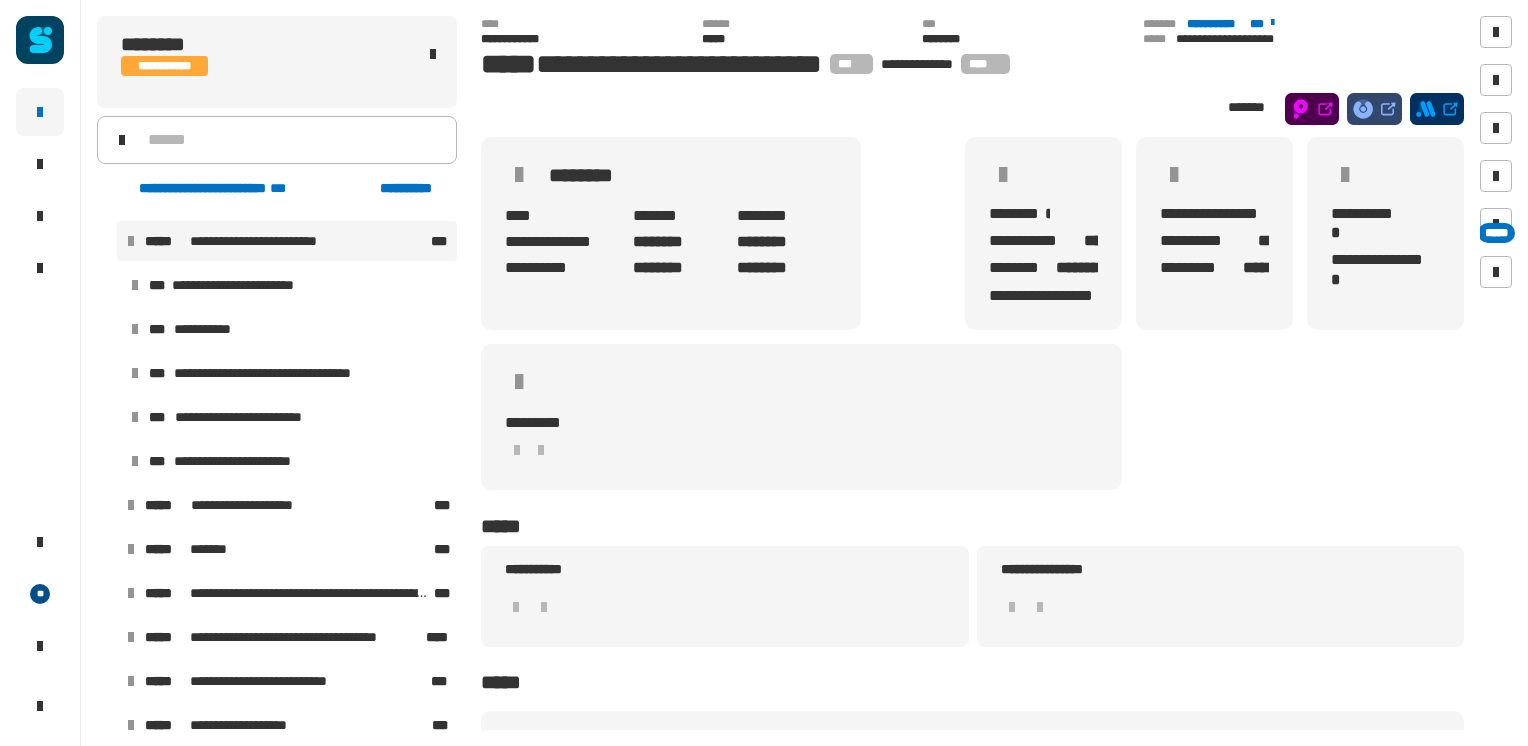 scroll, scrollTop: 0, scrollLeft: 0, axis: both 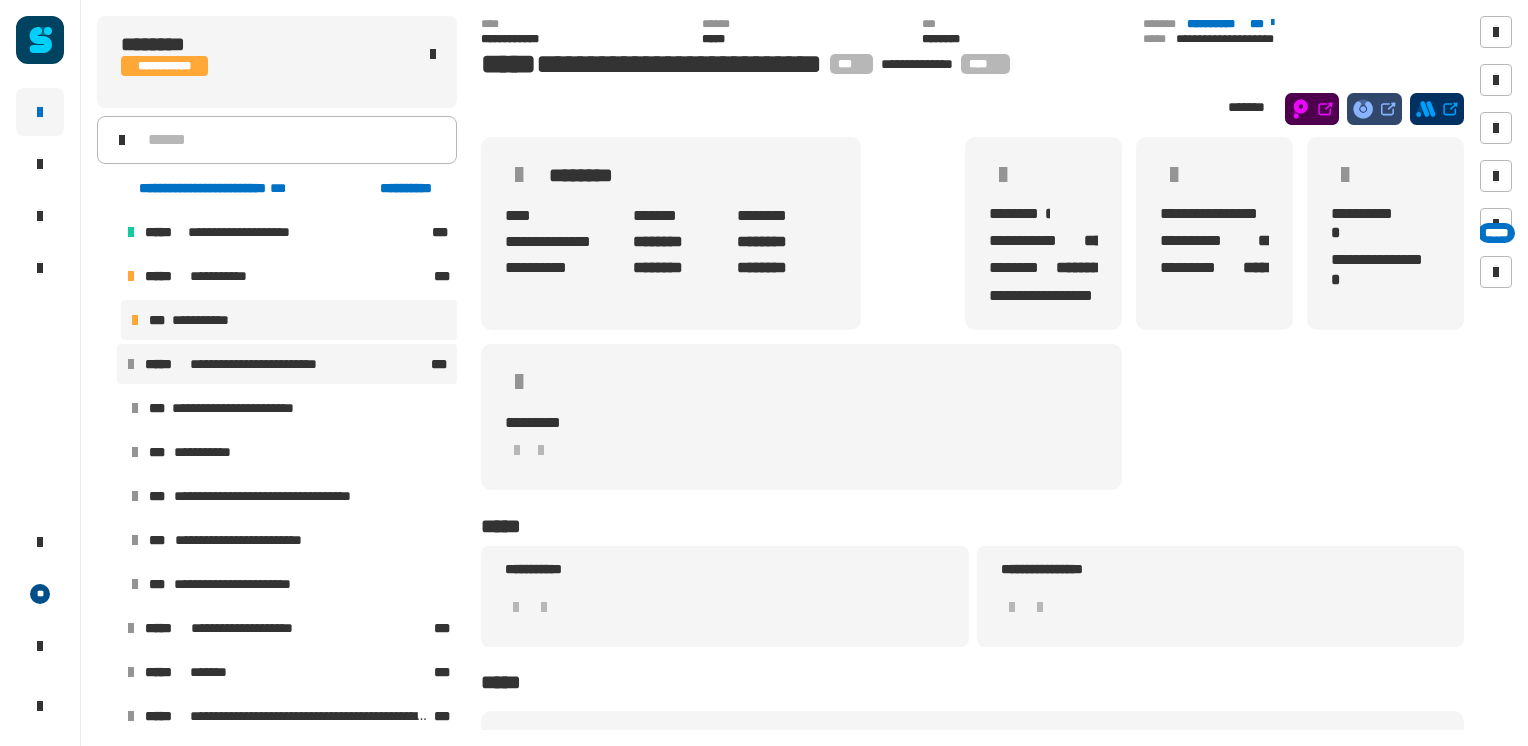 click on "**********" at bounding box center (289, 320) 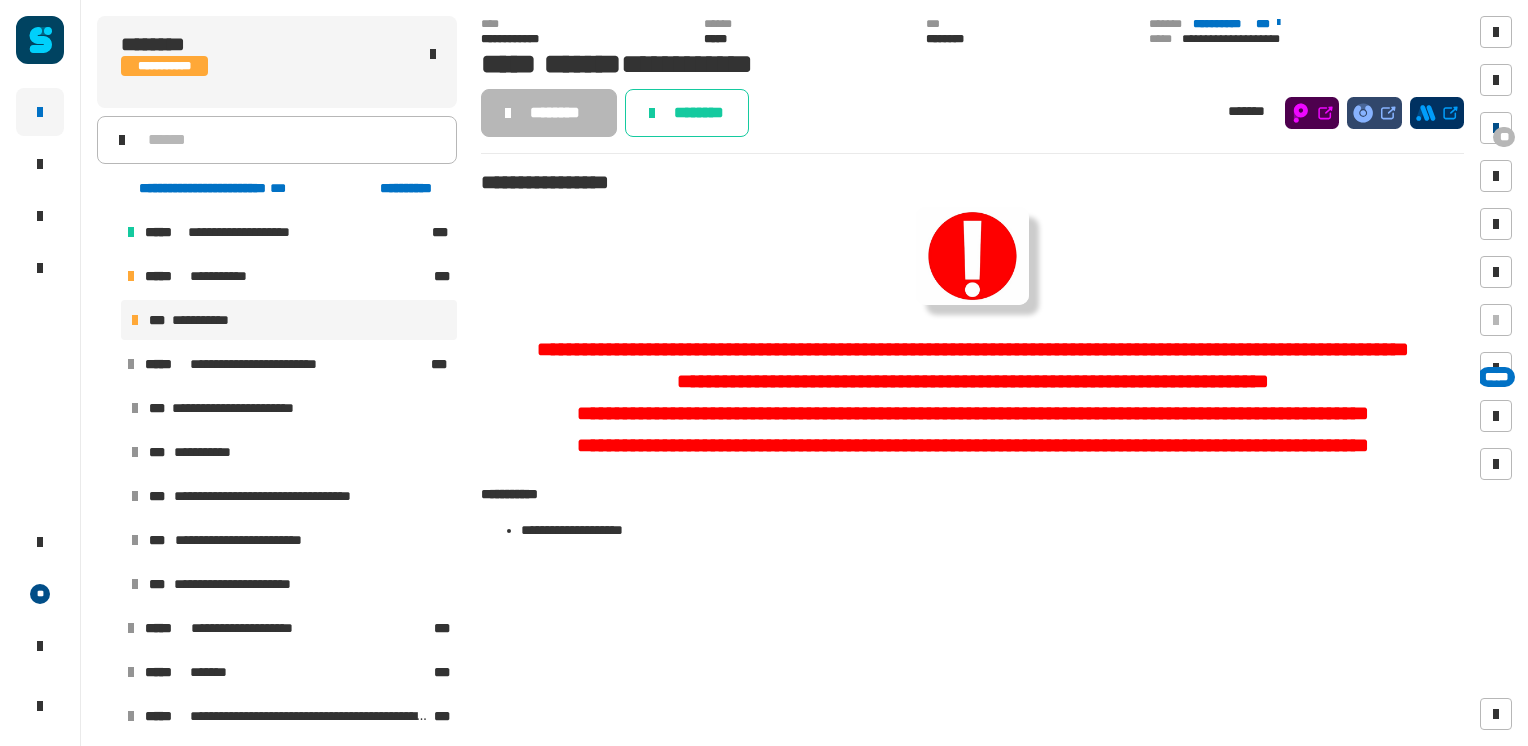 click on "**" at bounding box center (1504, 137) 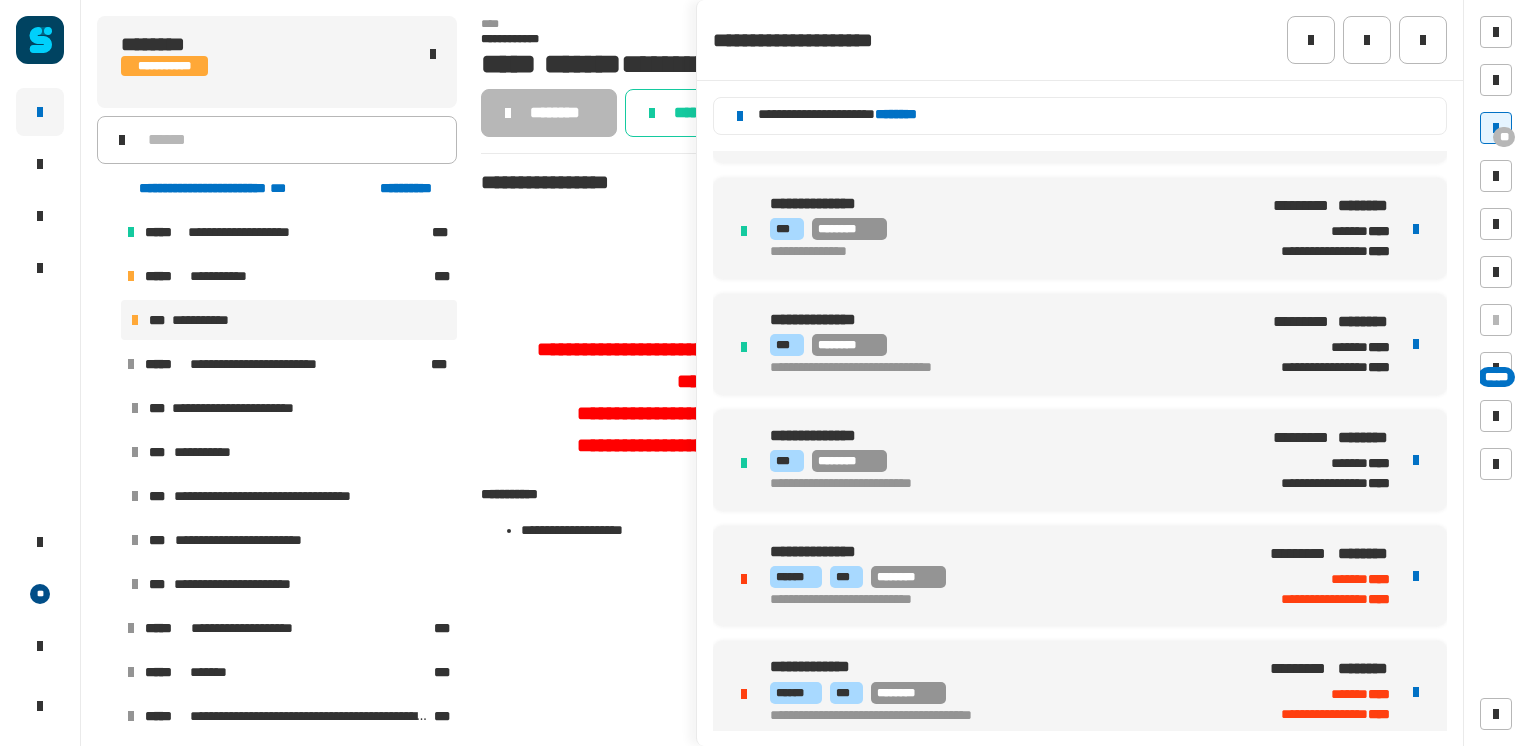 scroll, scrollTop: 2520, scrollLeft: 0, axis: vertical 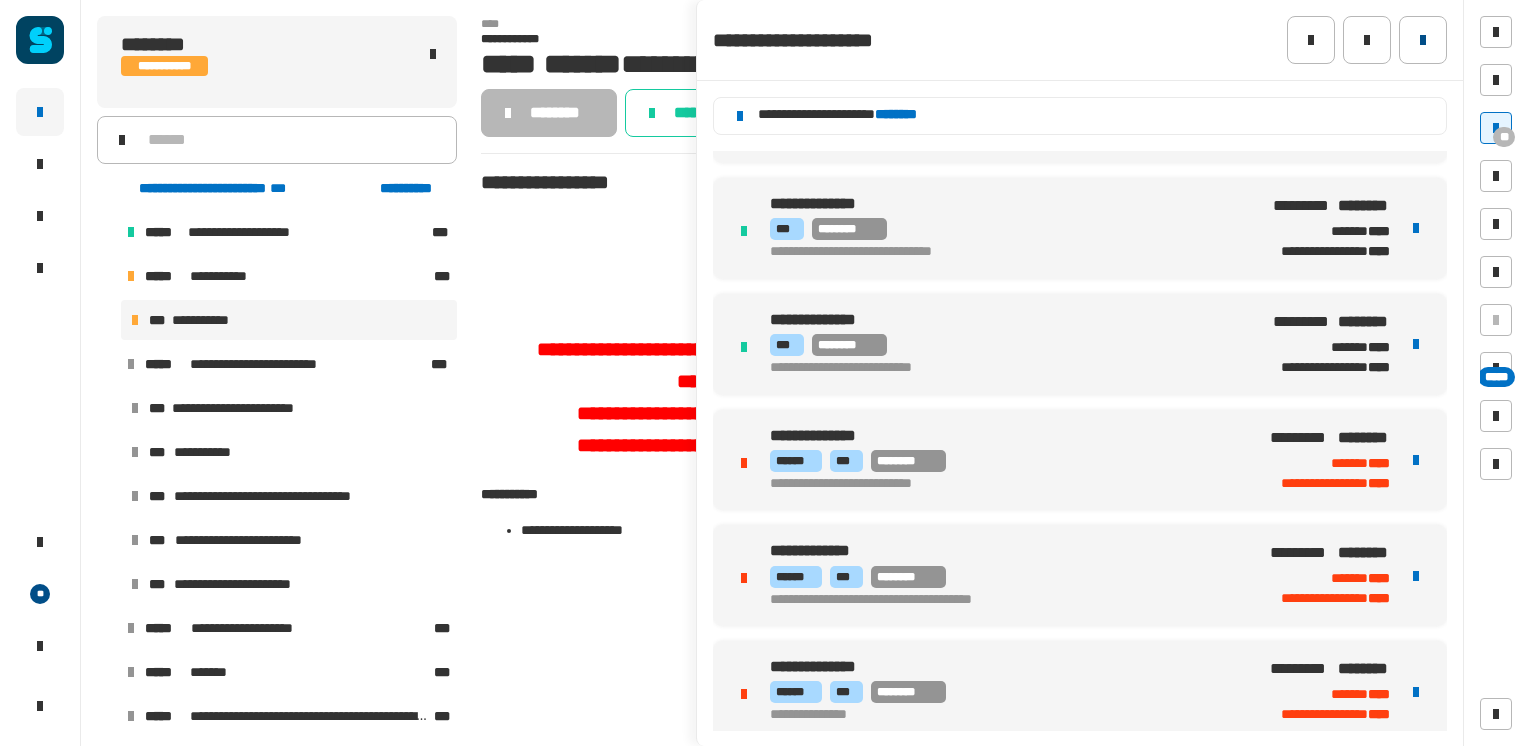click 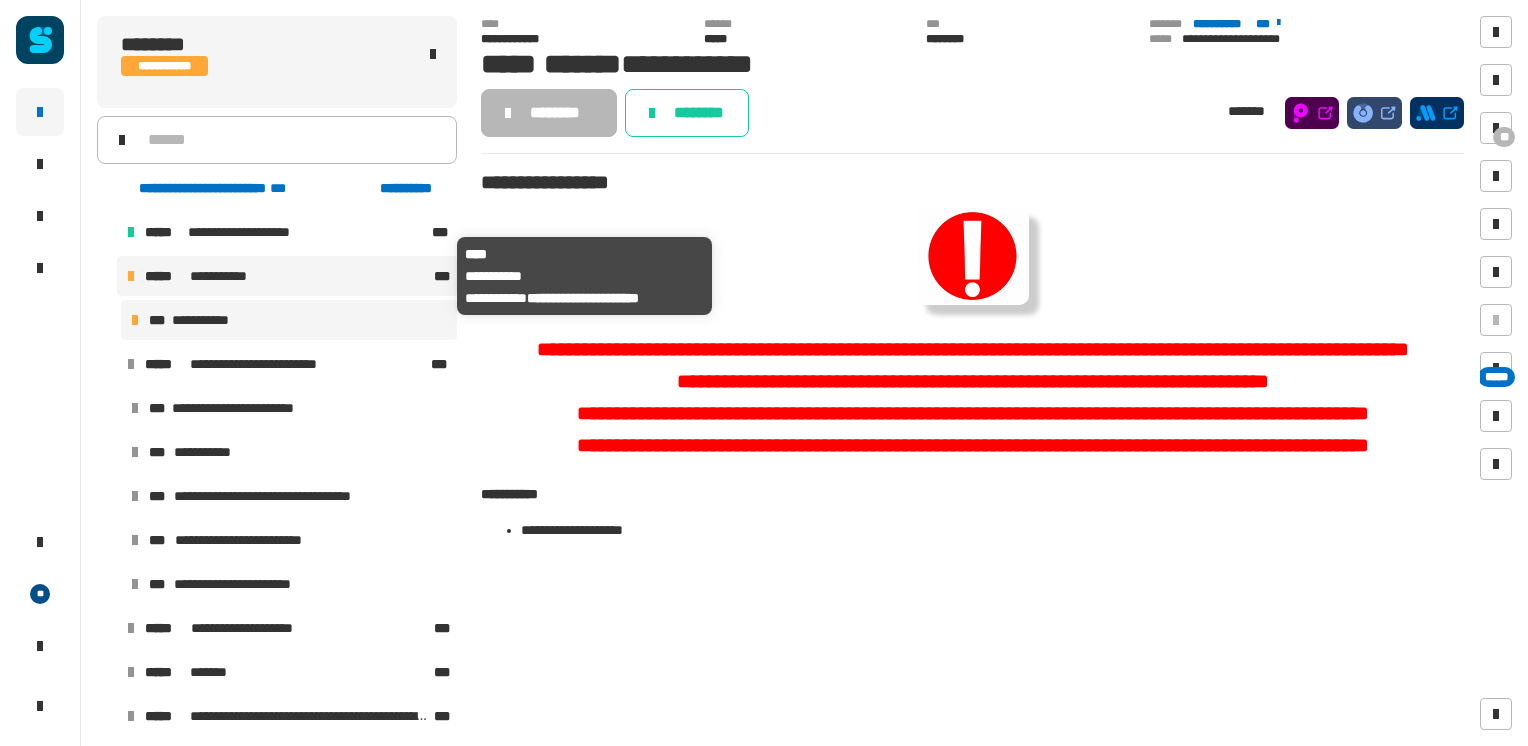 click on "**********" at bounding box center [287, 276] 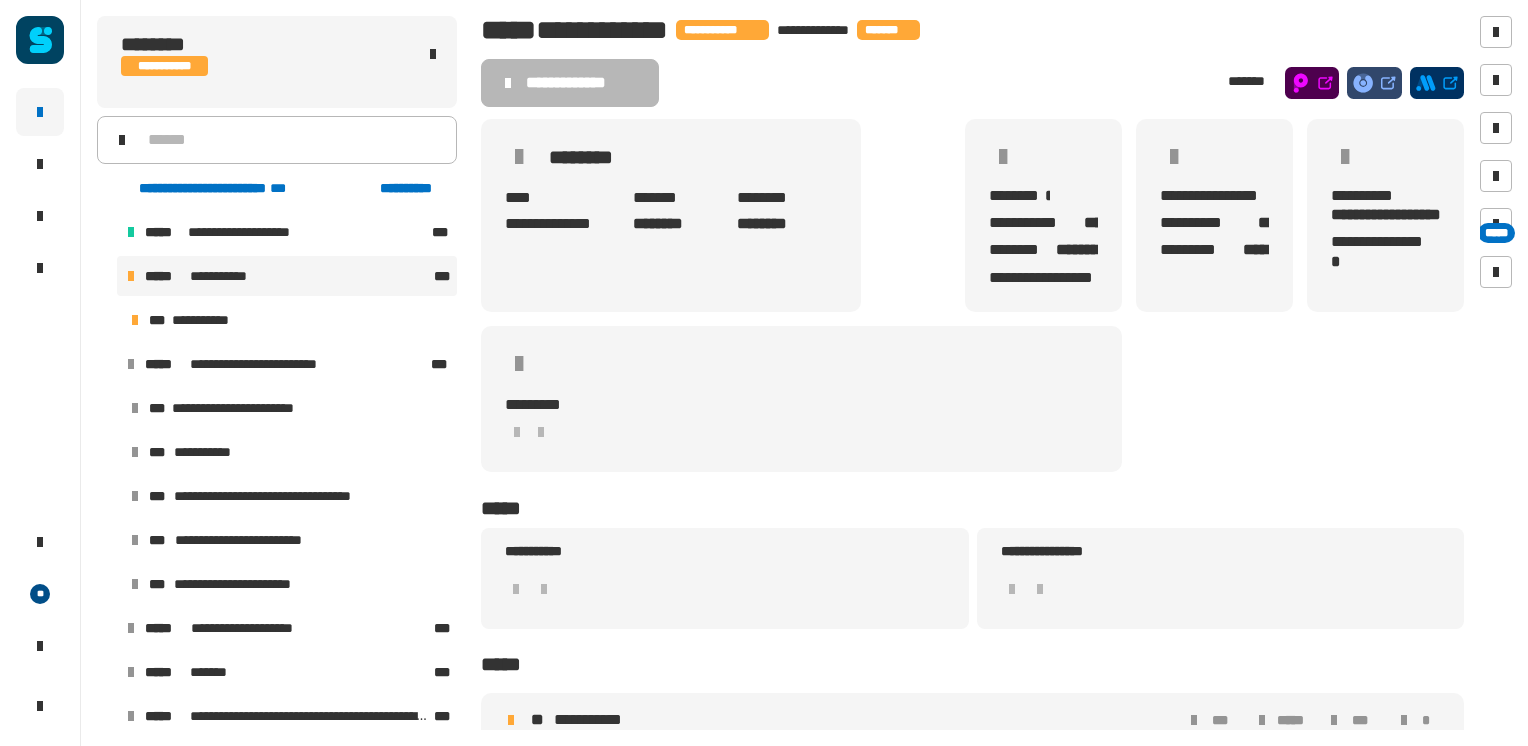 scroll, scrollTop: 52, scrollLeft: 0, axis: vertical 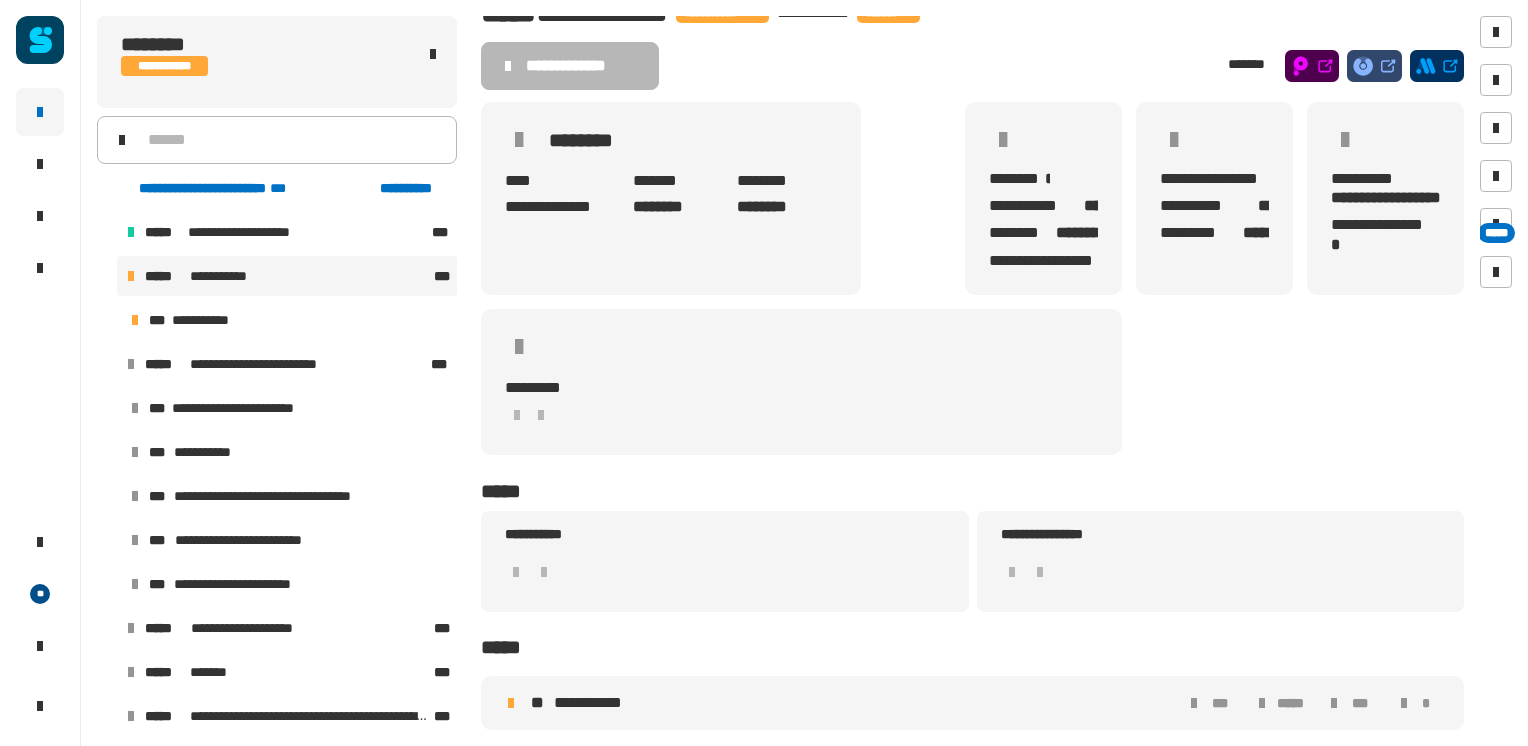 click 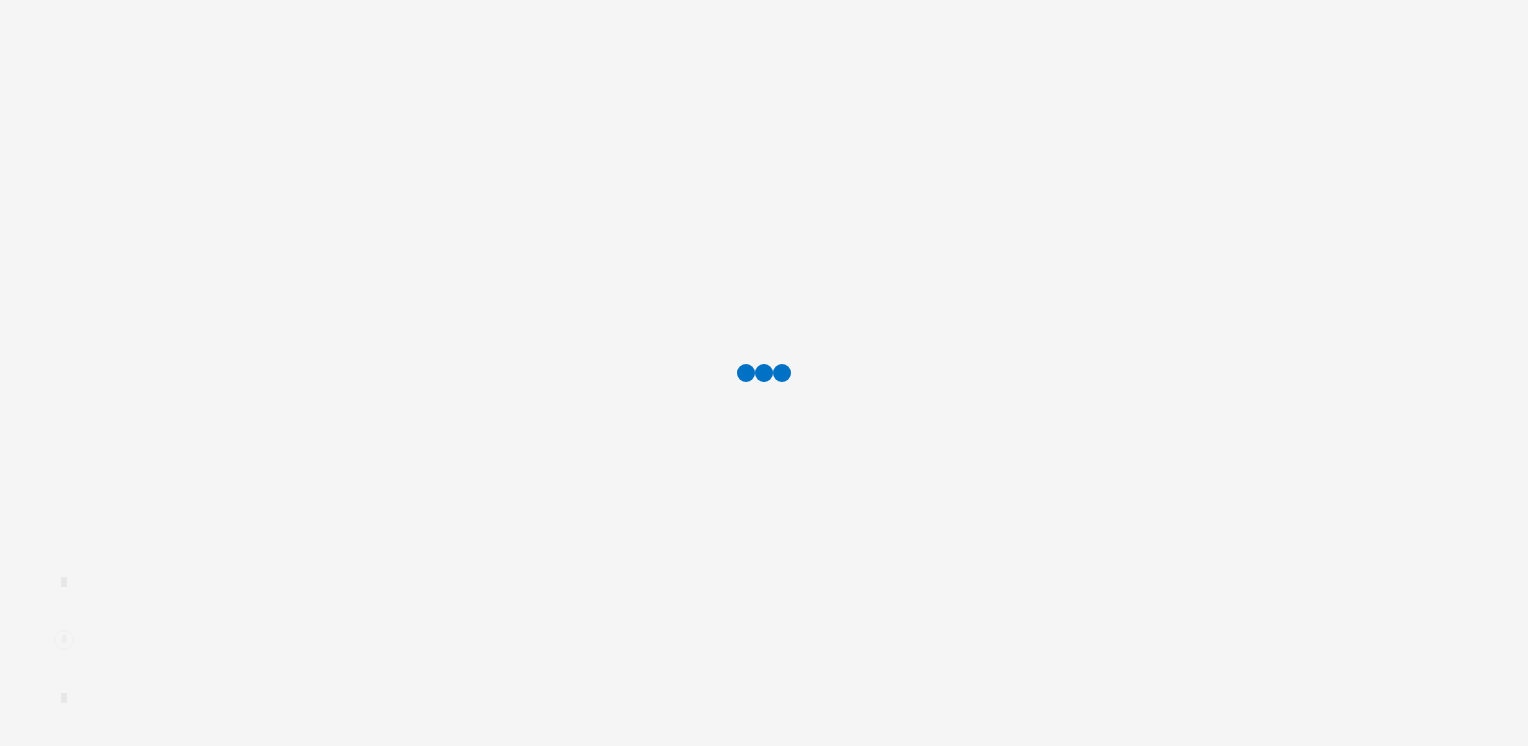 scroll, scrollTop: 0, scrollLeft: 0, axis: both 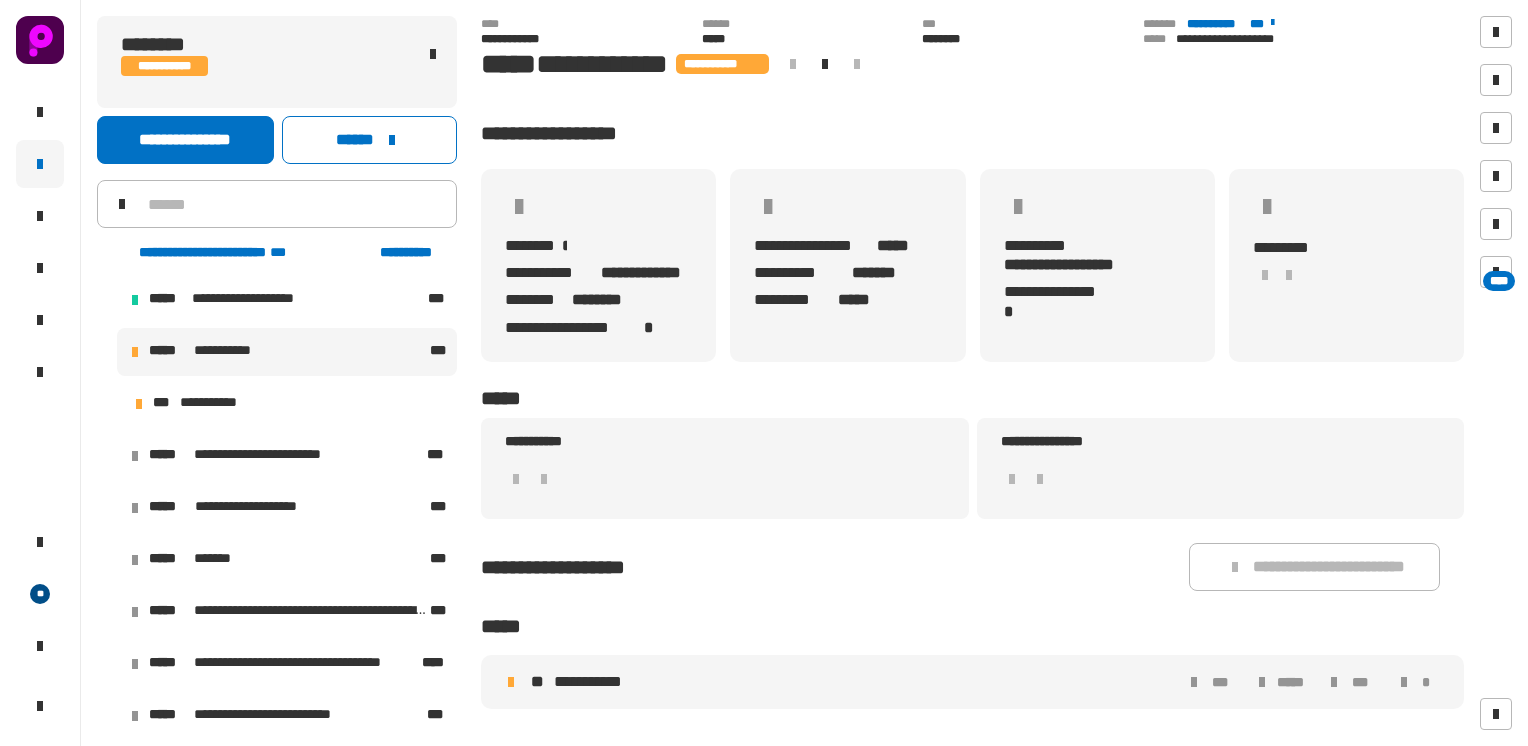 click on "**********" 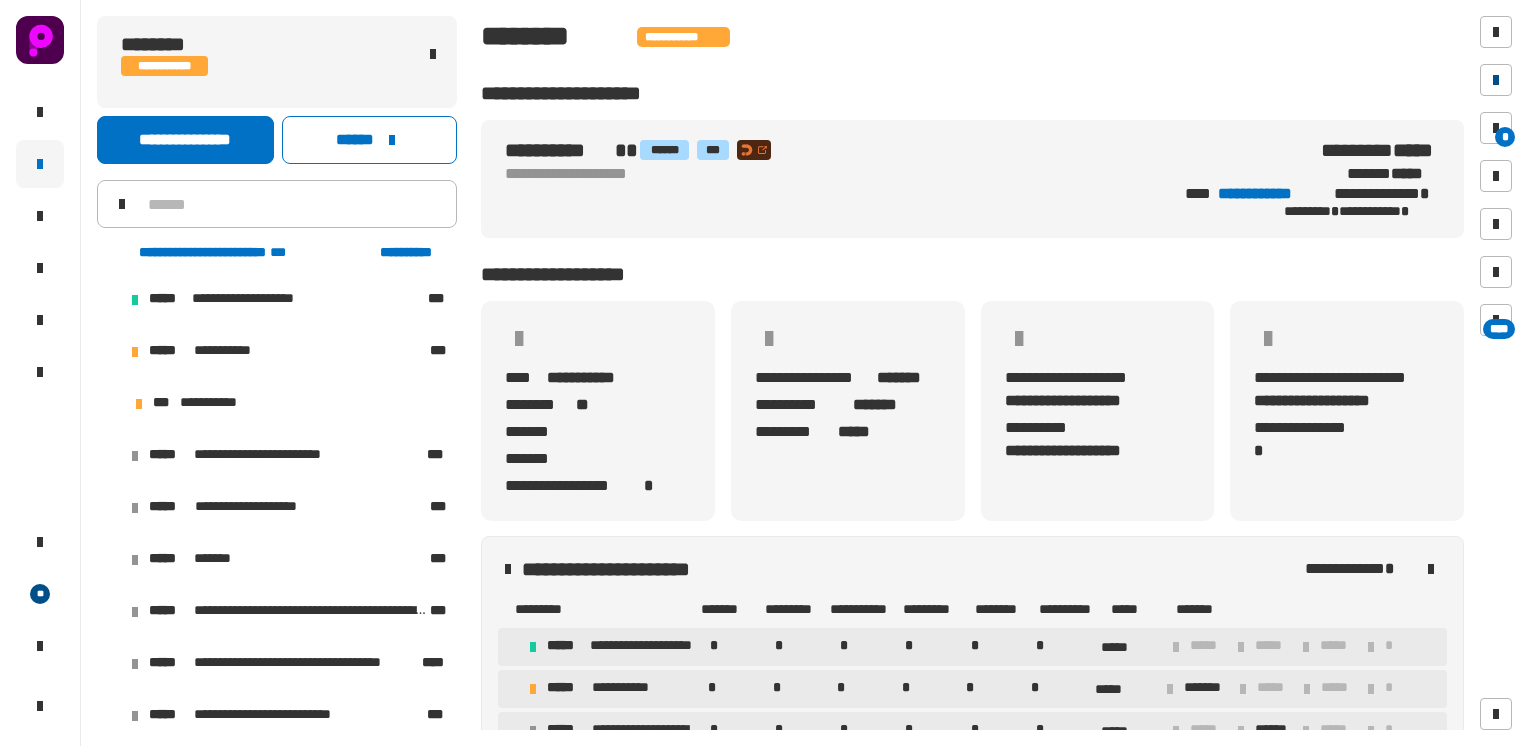 click at bounding box center (1496, 80) 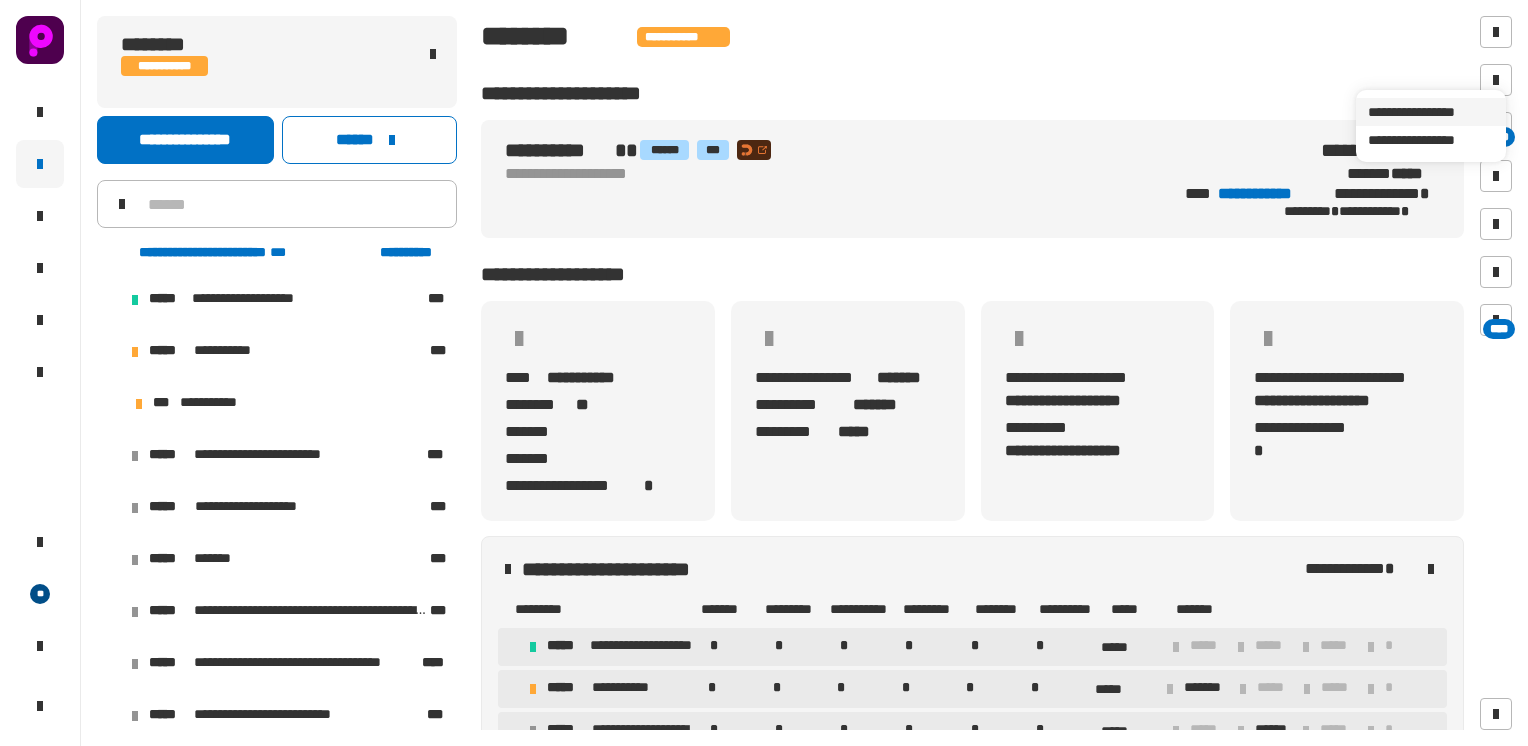 click on "**********" at bounding box center [1431, 112] 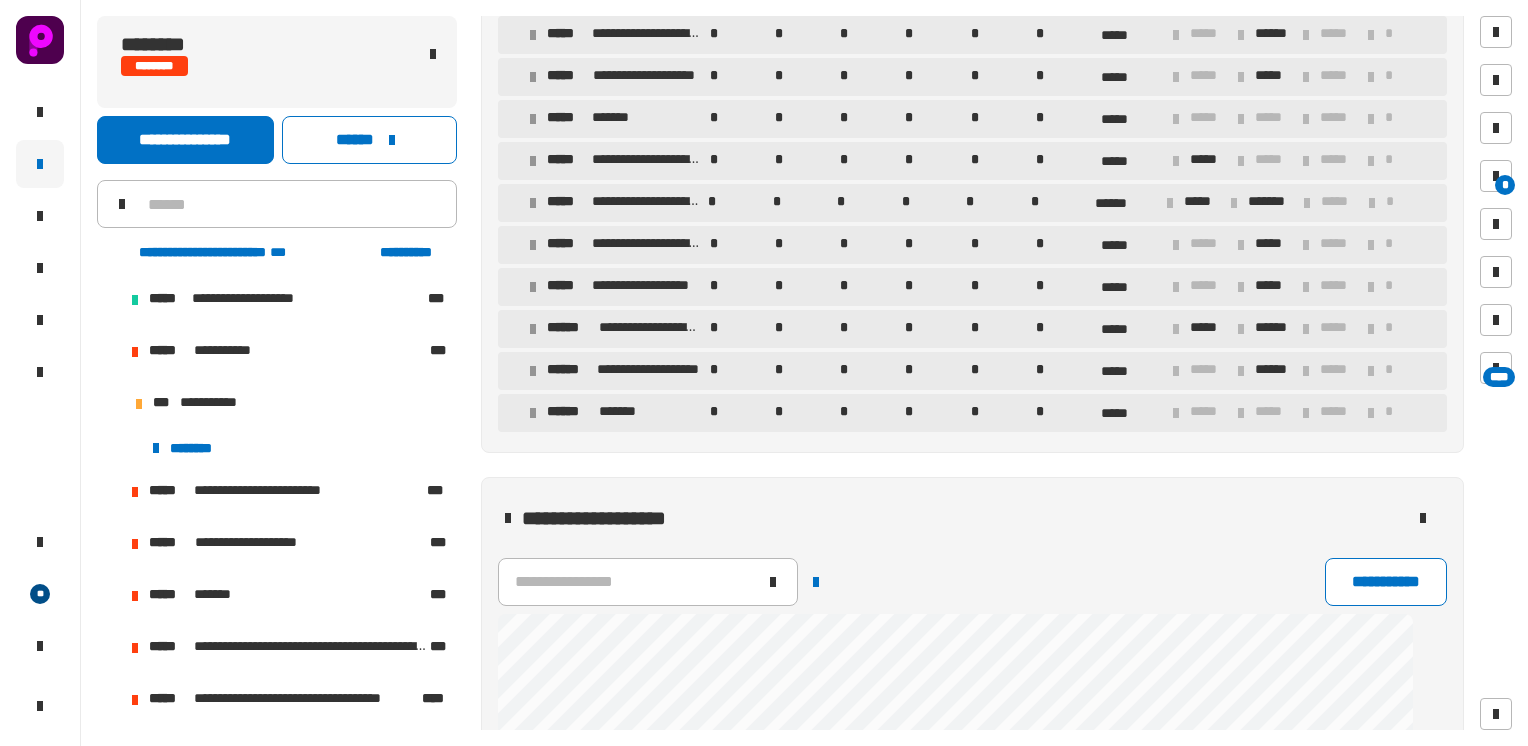 scroll, scrollTop: 1100, scrollLeft: 0, axis: vertical 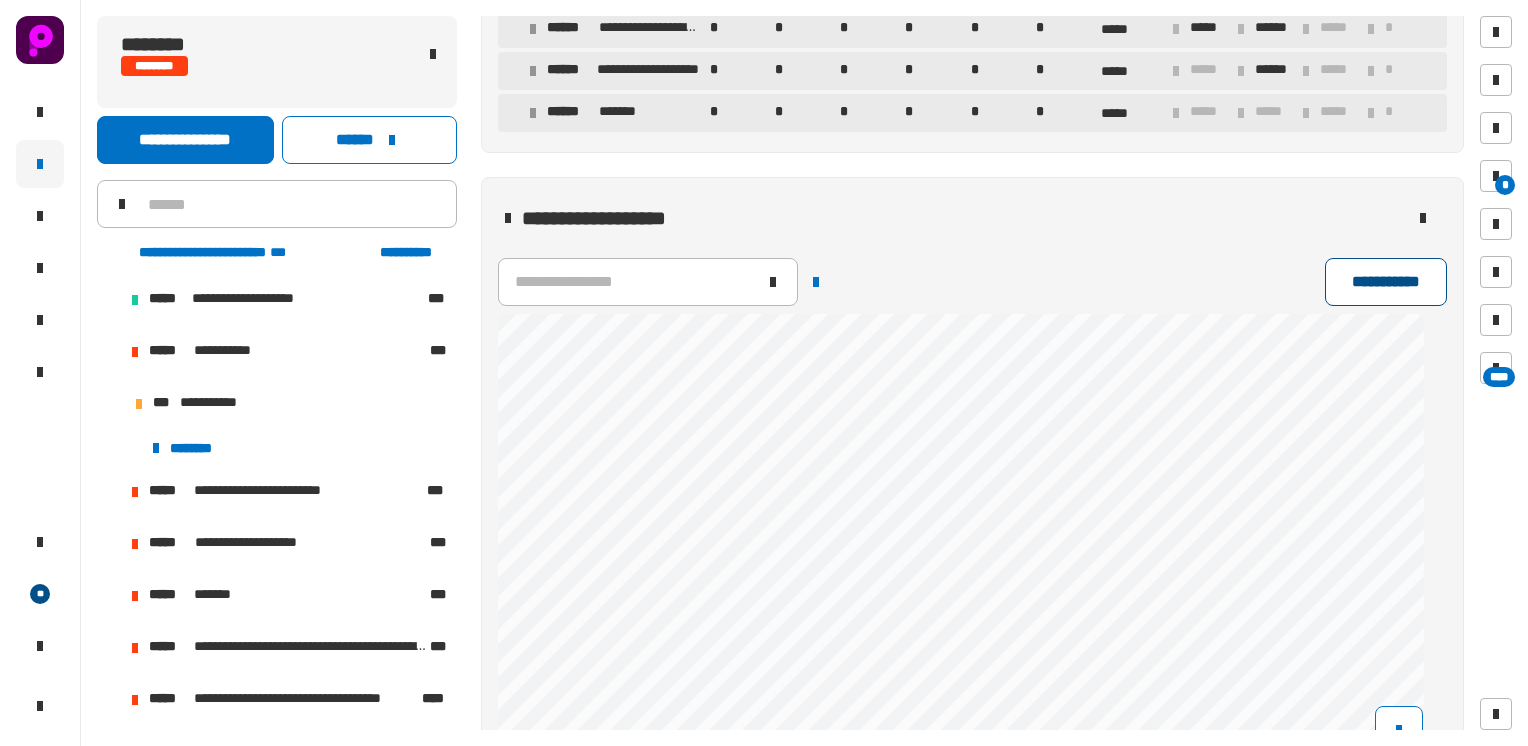 click on "**********" 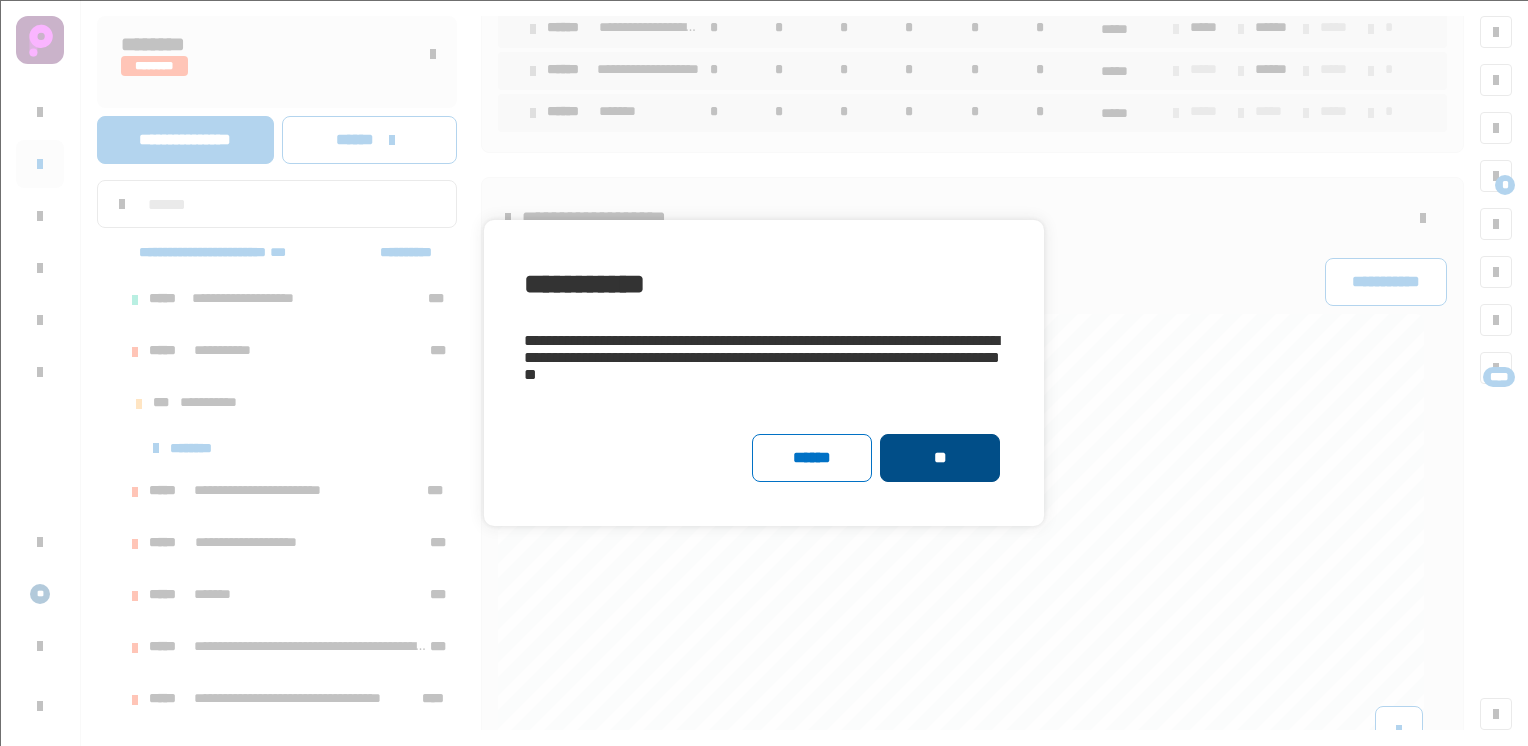 click on "**" 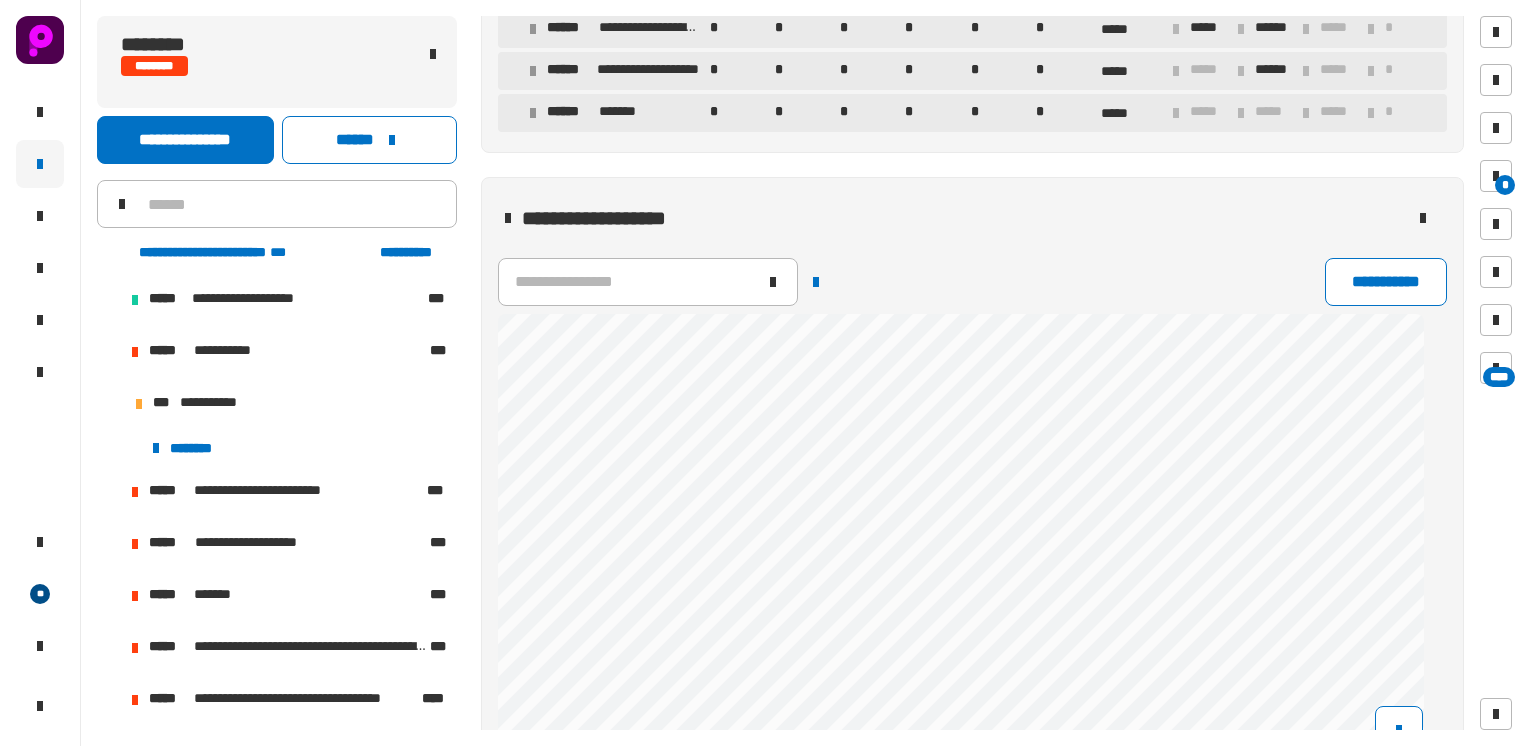 click on "******** ********" 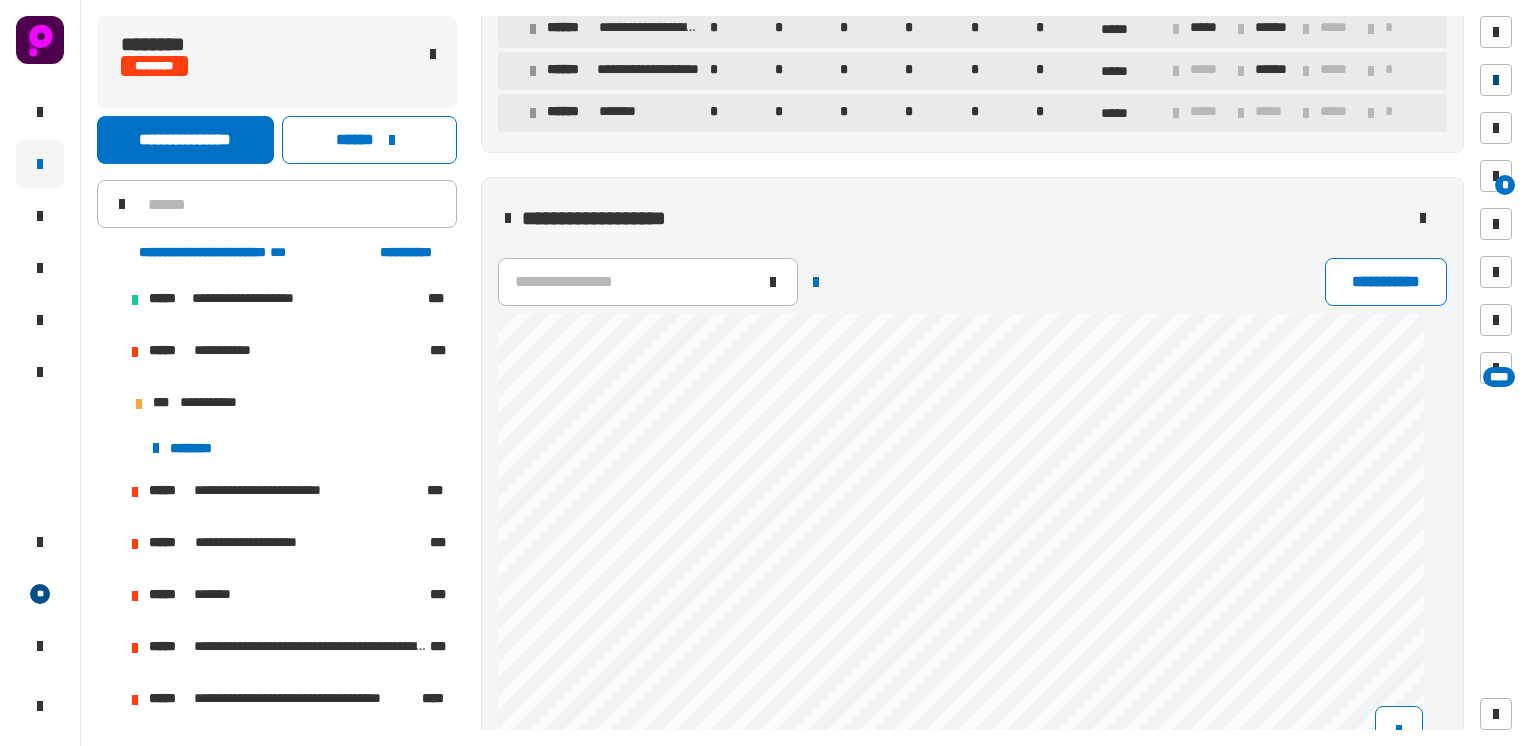 click at bounding box center [1496, 80] 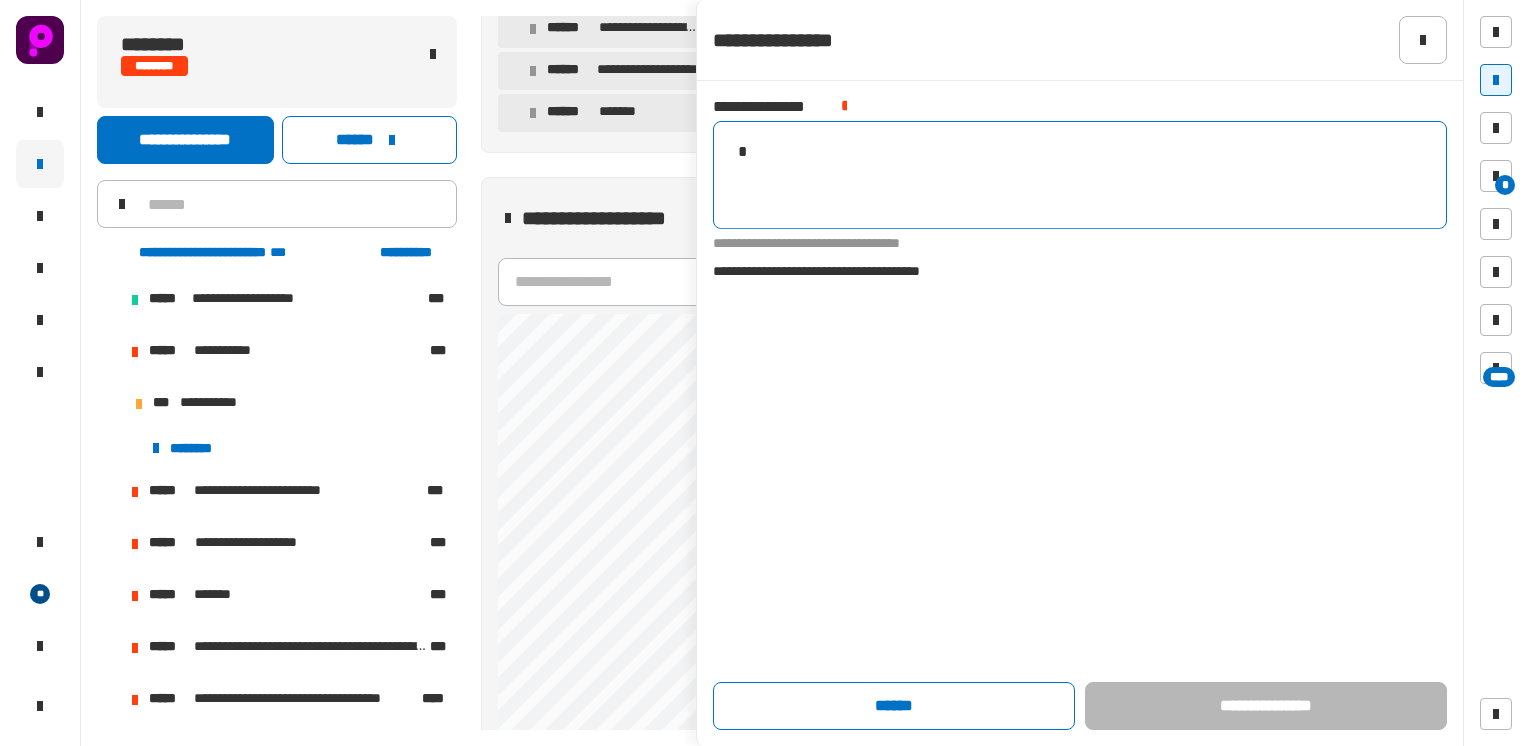 click on "**********" 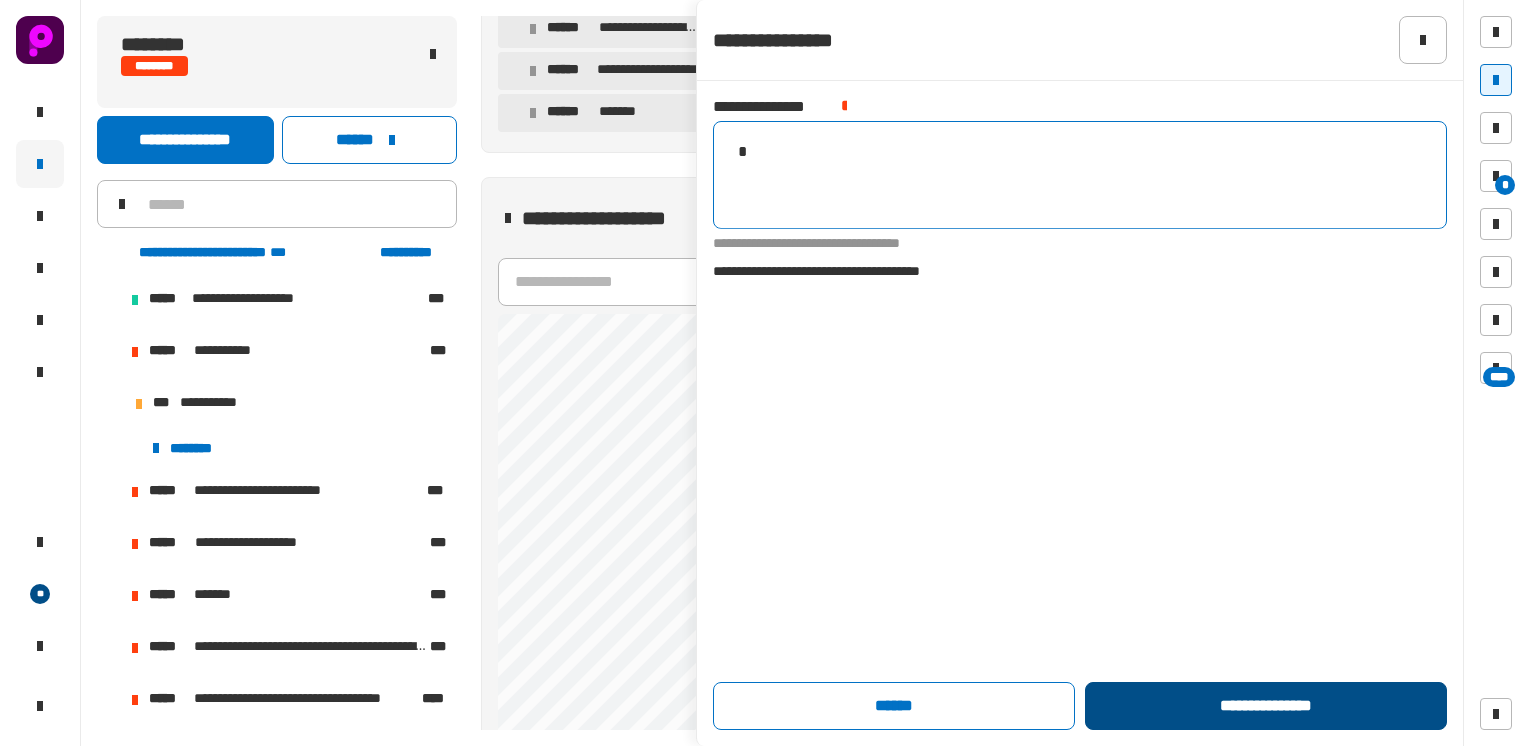 type on "*" 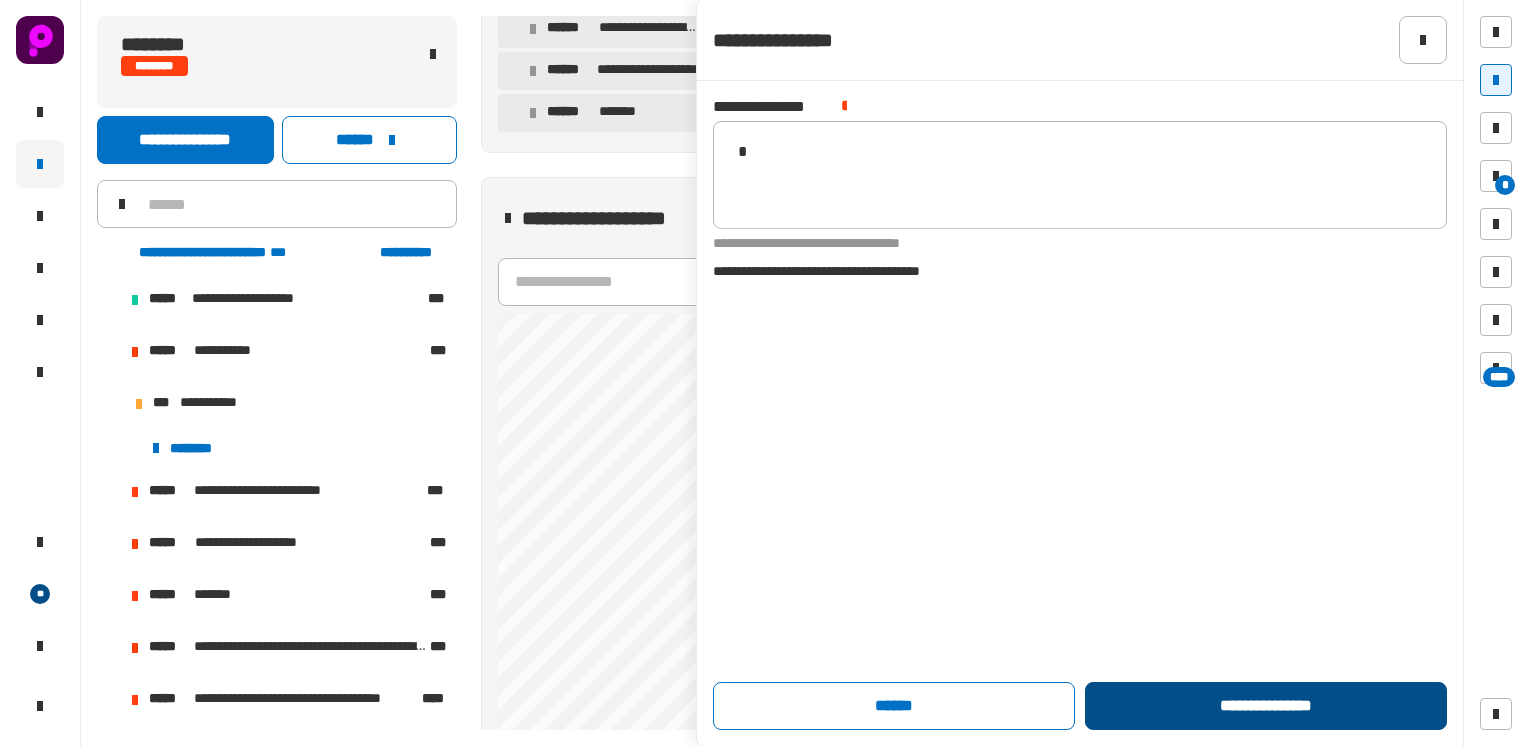 click on "**********" 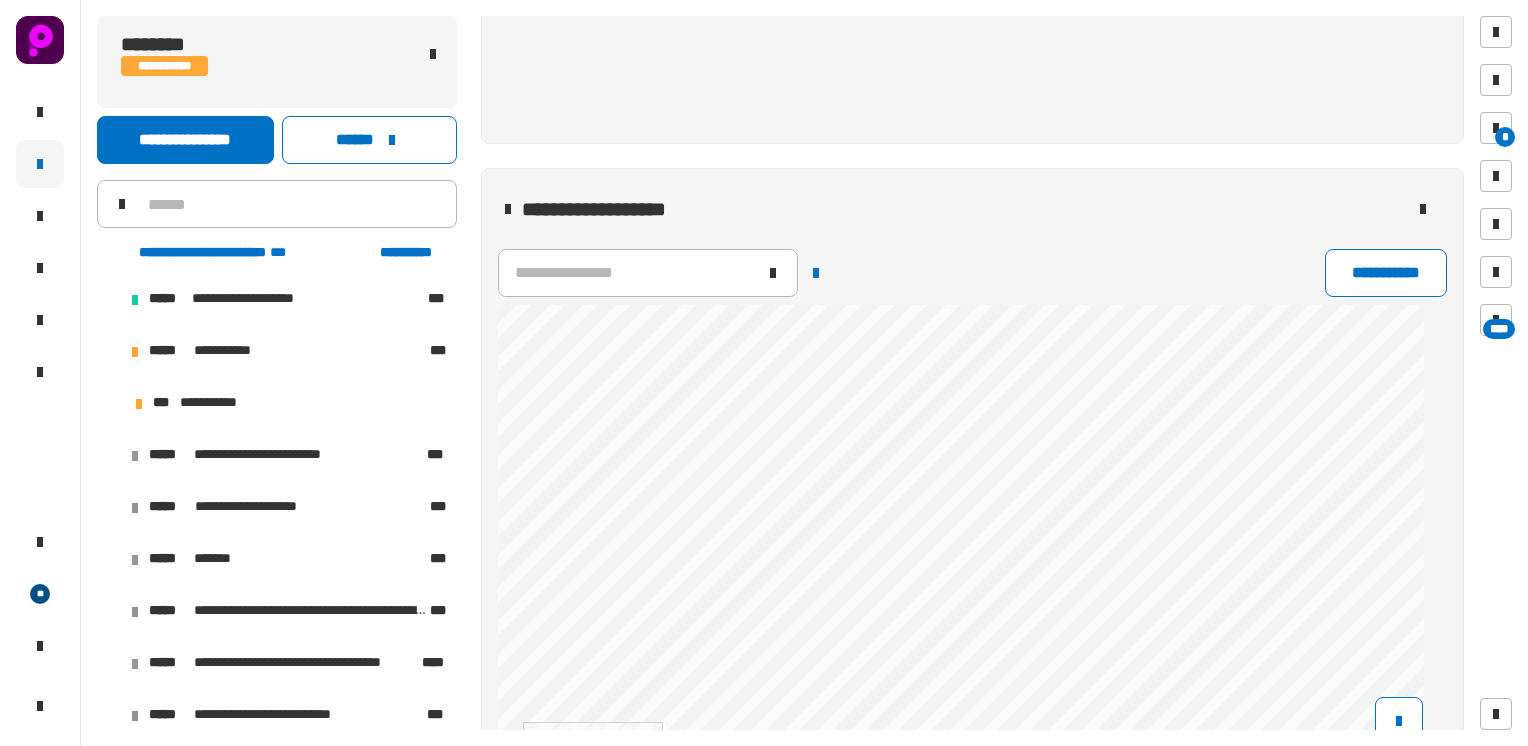 scroll, scrollTop: 1444, scrollLeft: 0, axis: vertical 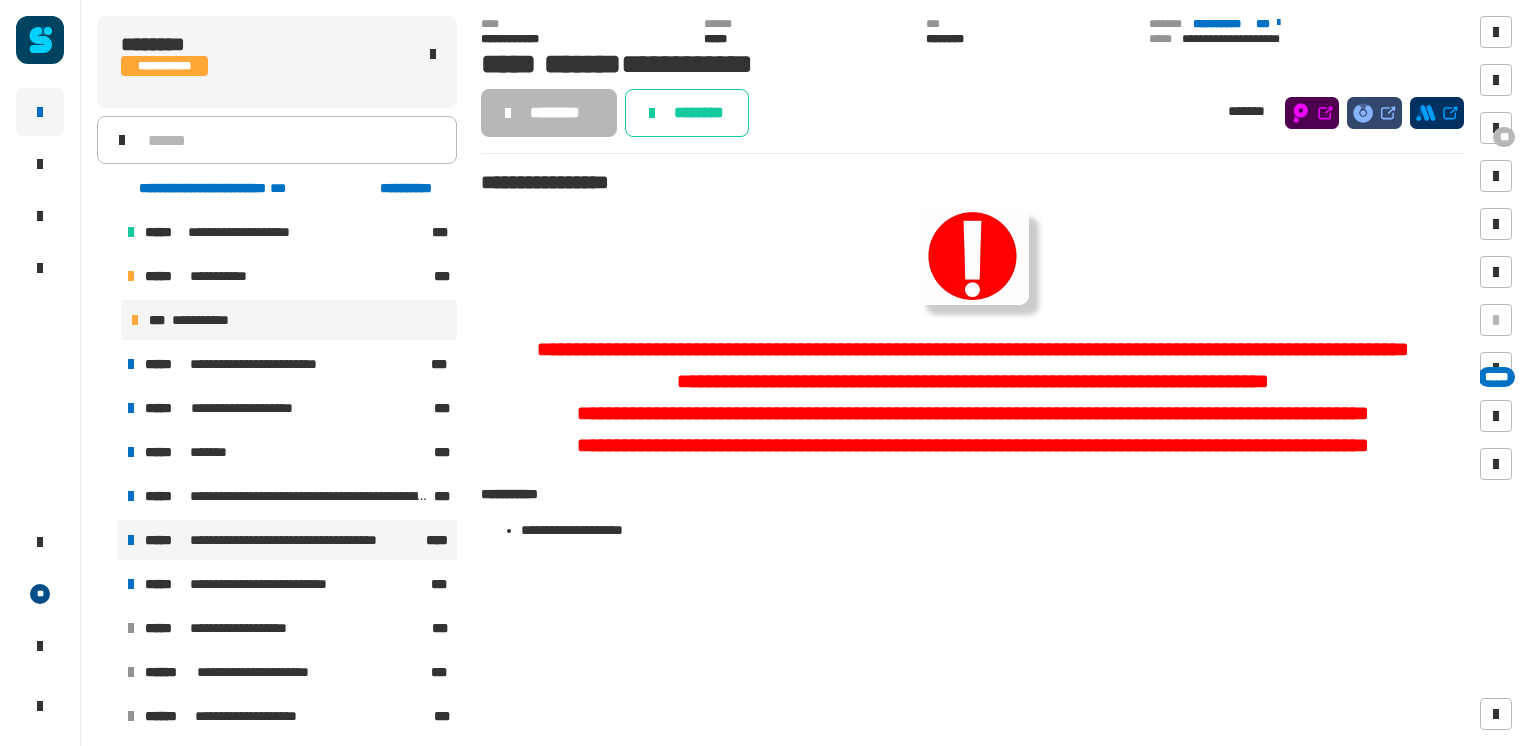 click on "**********" at bounding box center (287, 540) 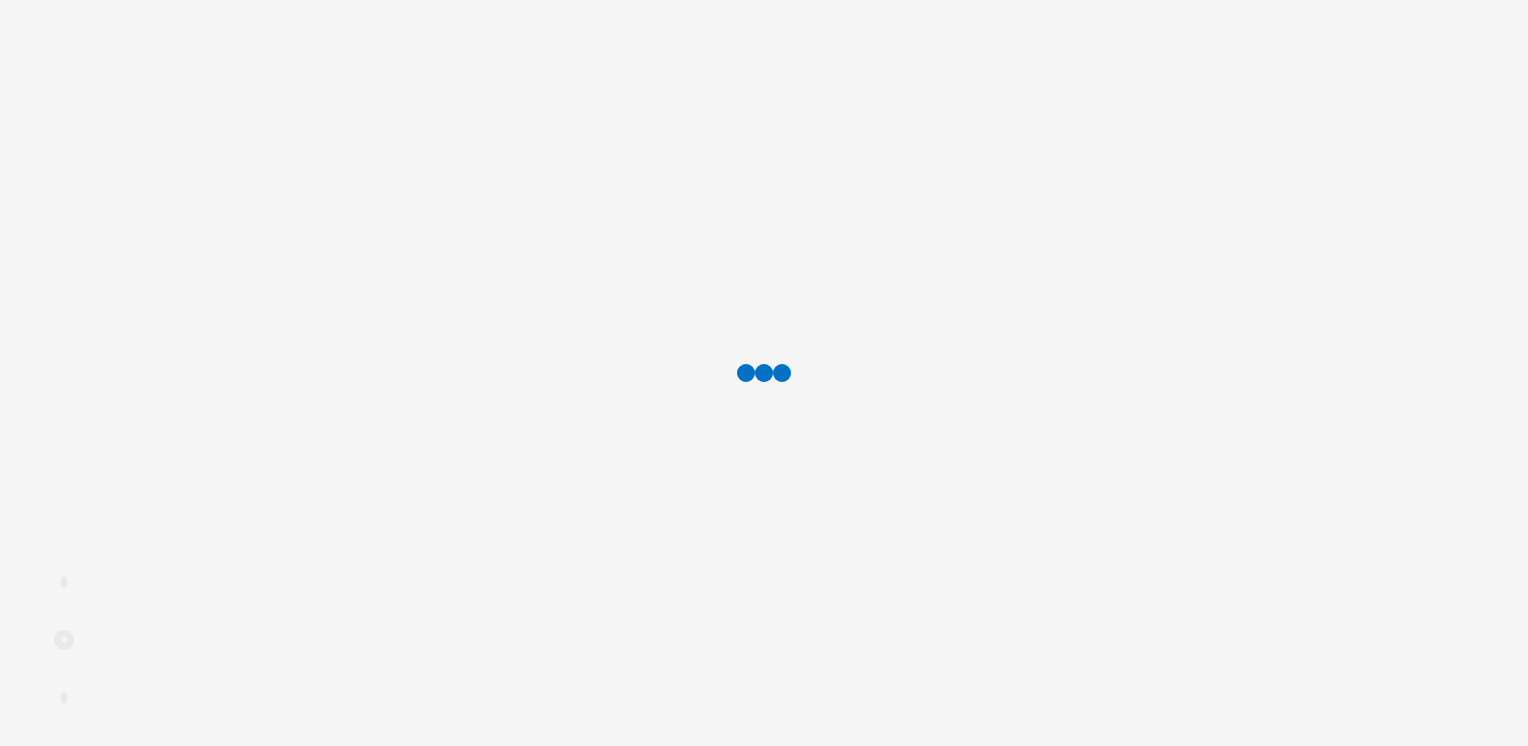 scroll, scrollTop: 0, scrollLeft: 0, axis: both 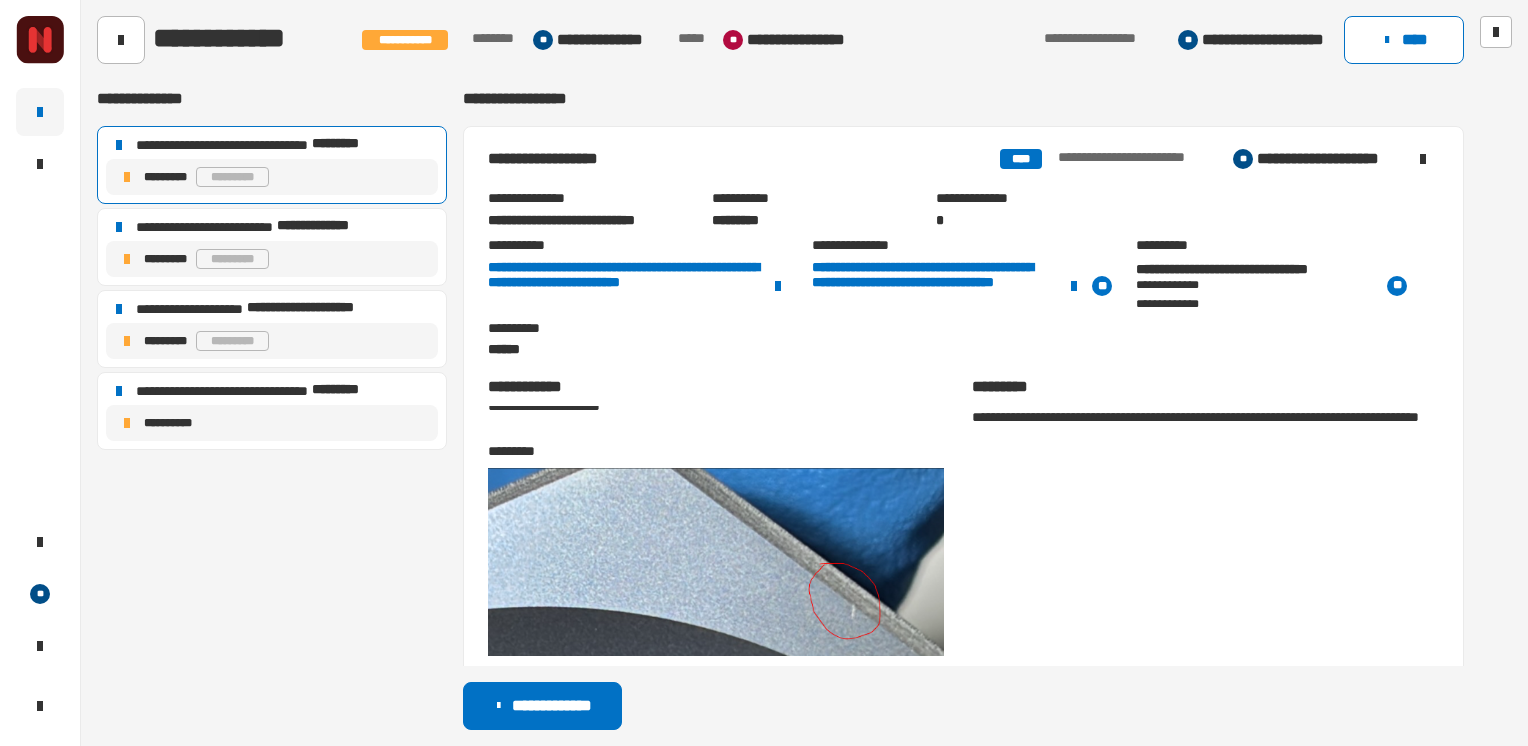 click at bounding box center [716, 574] 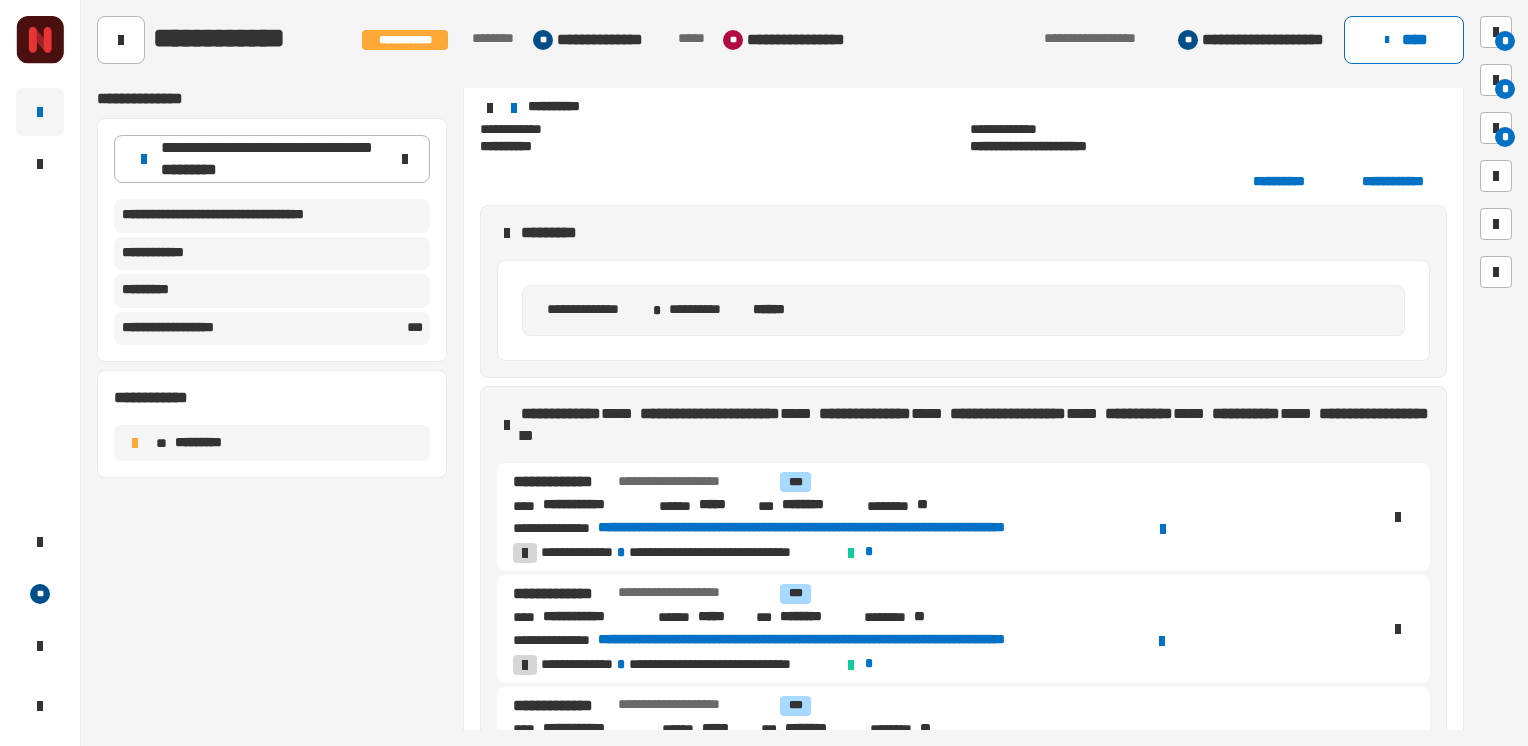 scroll, scrollTop: 300, scrollLeft: 0, axis: vertical 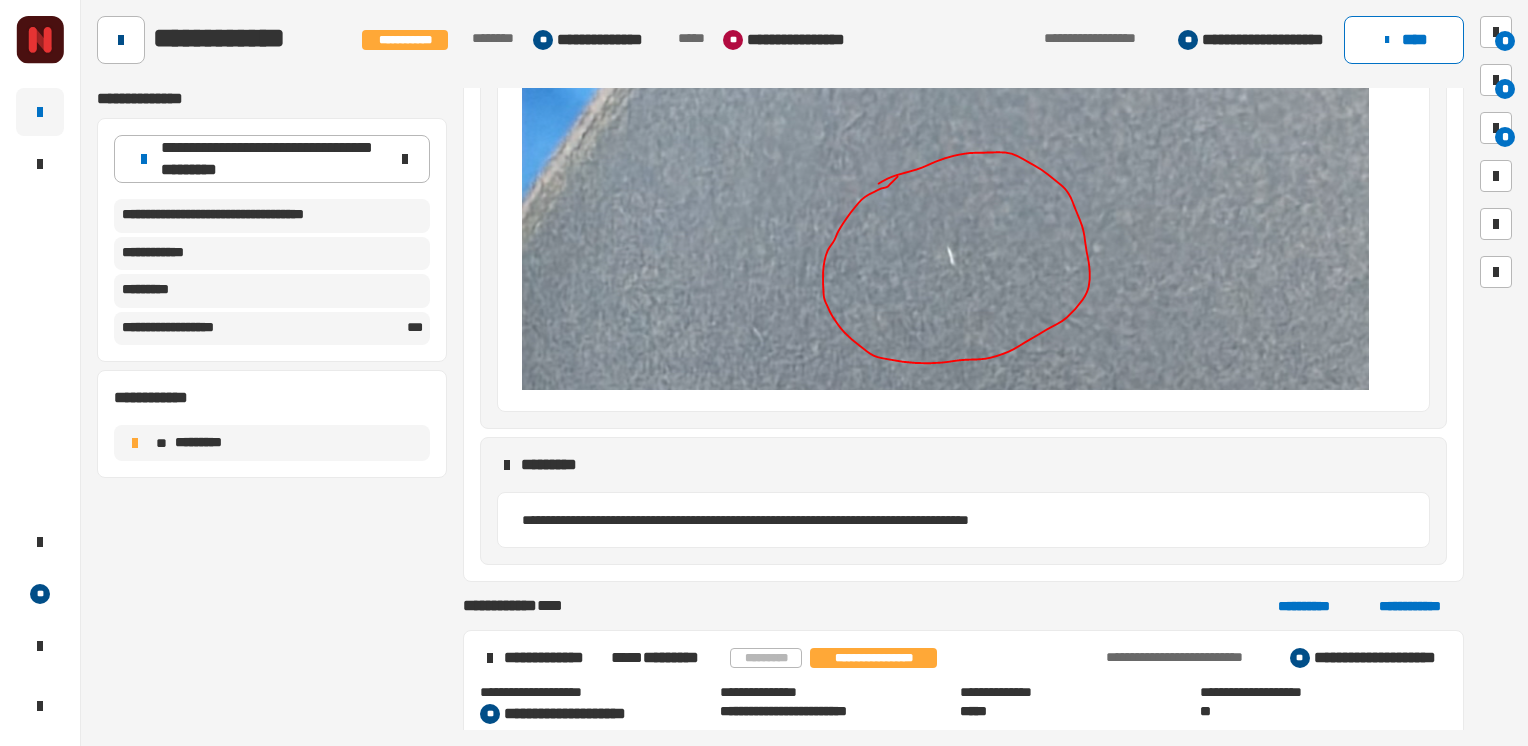 click 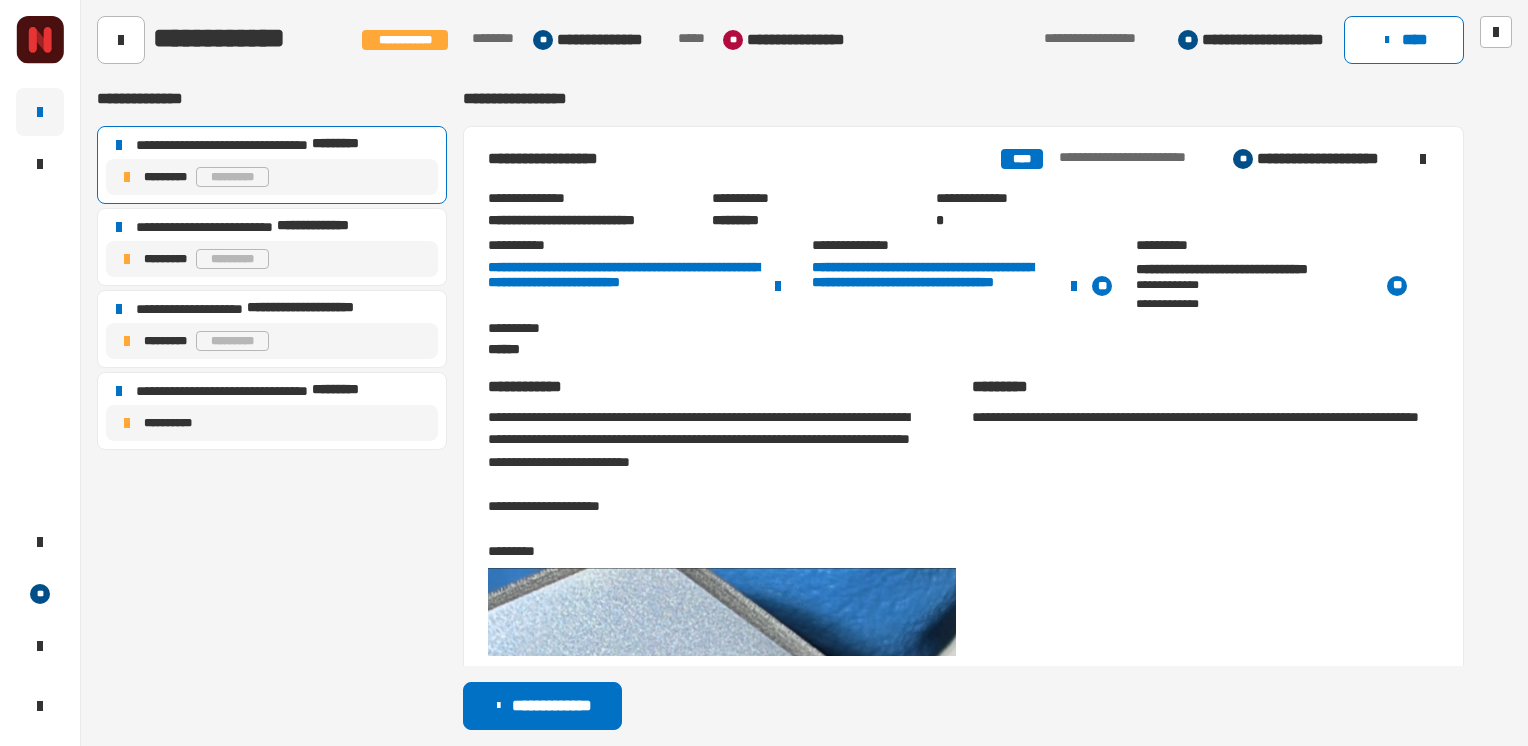 click on "**********" 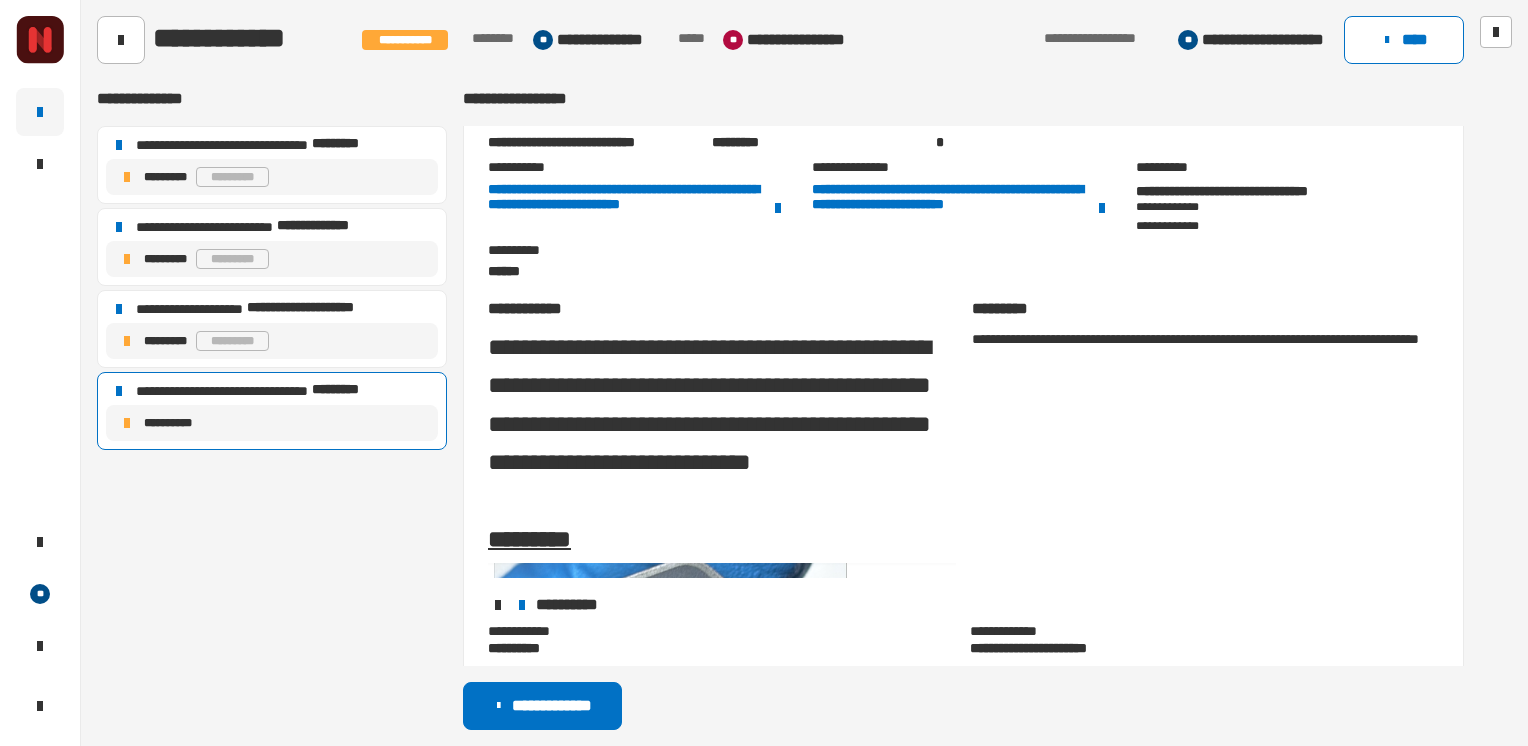 scroll, scrollTop: 2826, scrollLeft: 0, axis: vertical 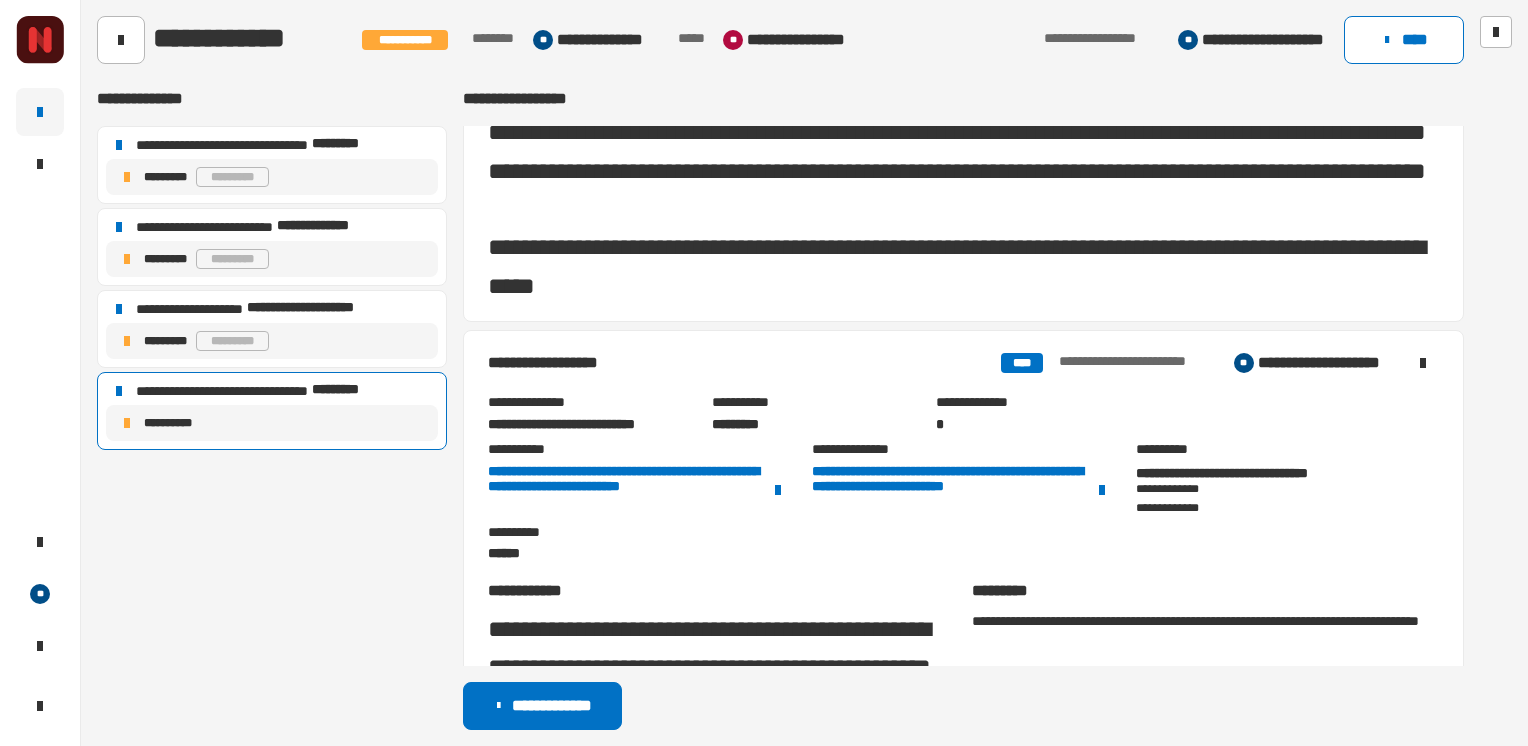 click on "**********" 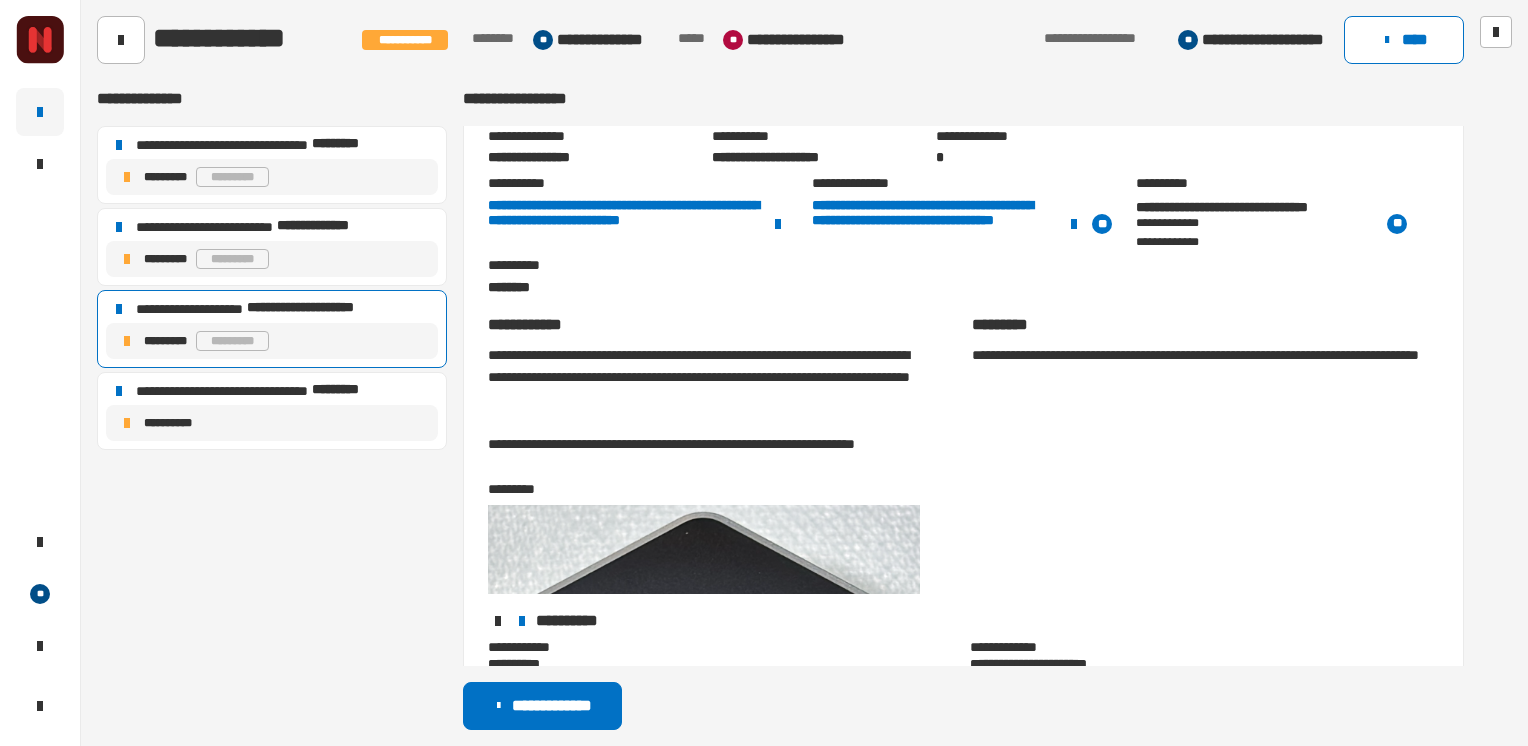 scroll, scrollTop: 1795, scrollLeft: 0, axis: vertical 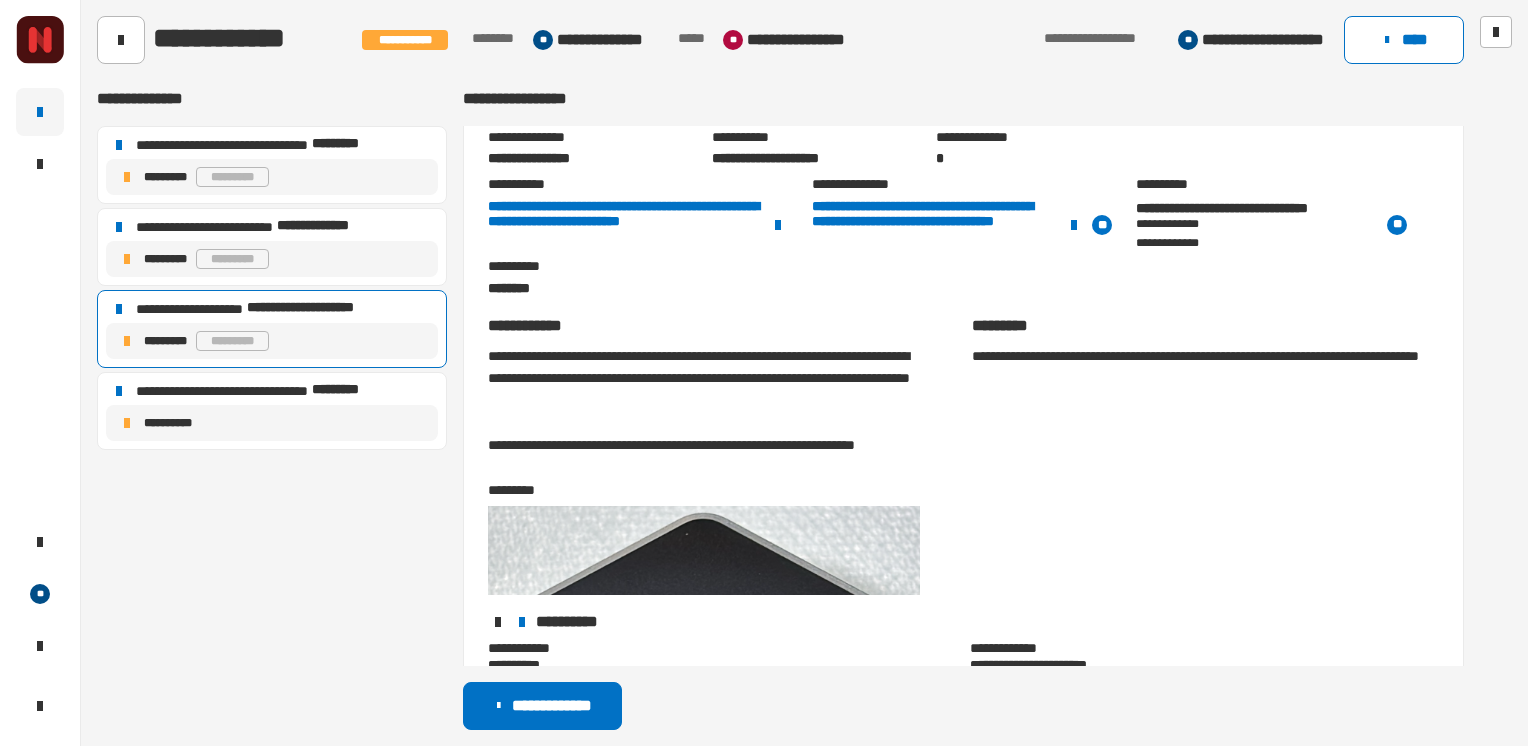 click on "**********" at bounding box center [963, 455] 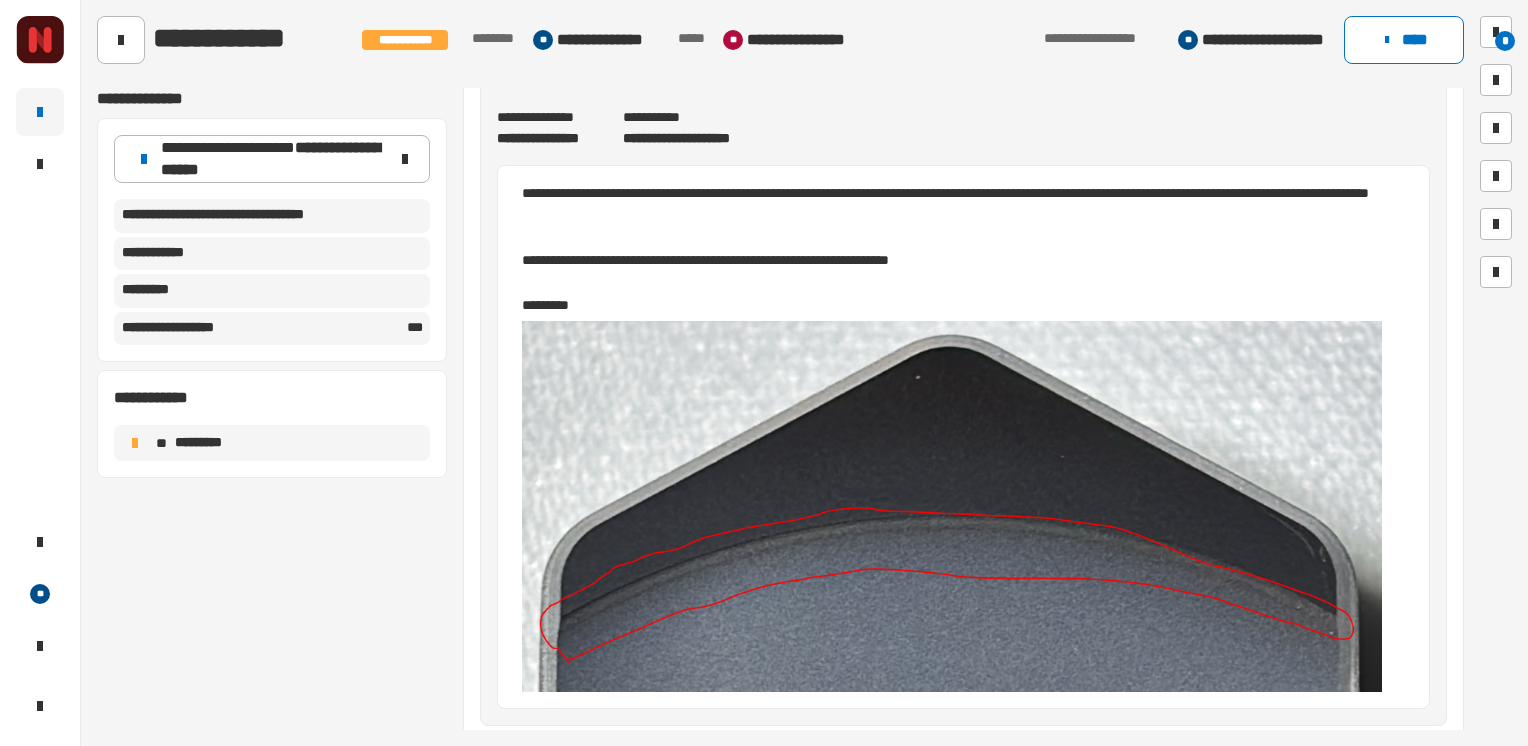scroll, scrollTop: 956, scrollLeft: 0, axis: vertical 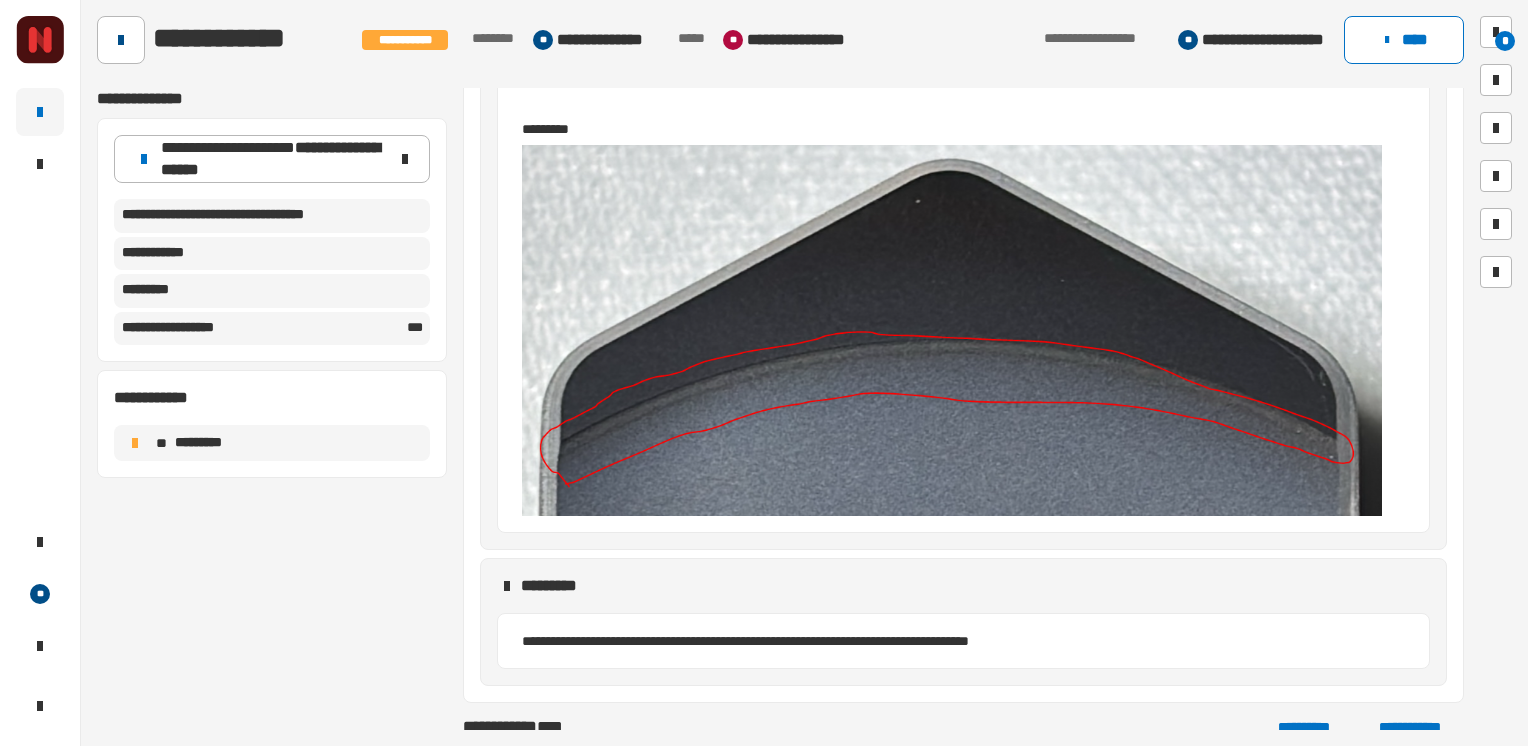 click 